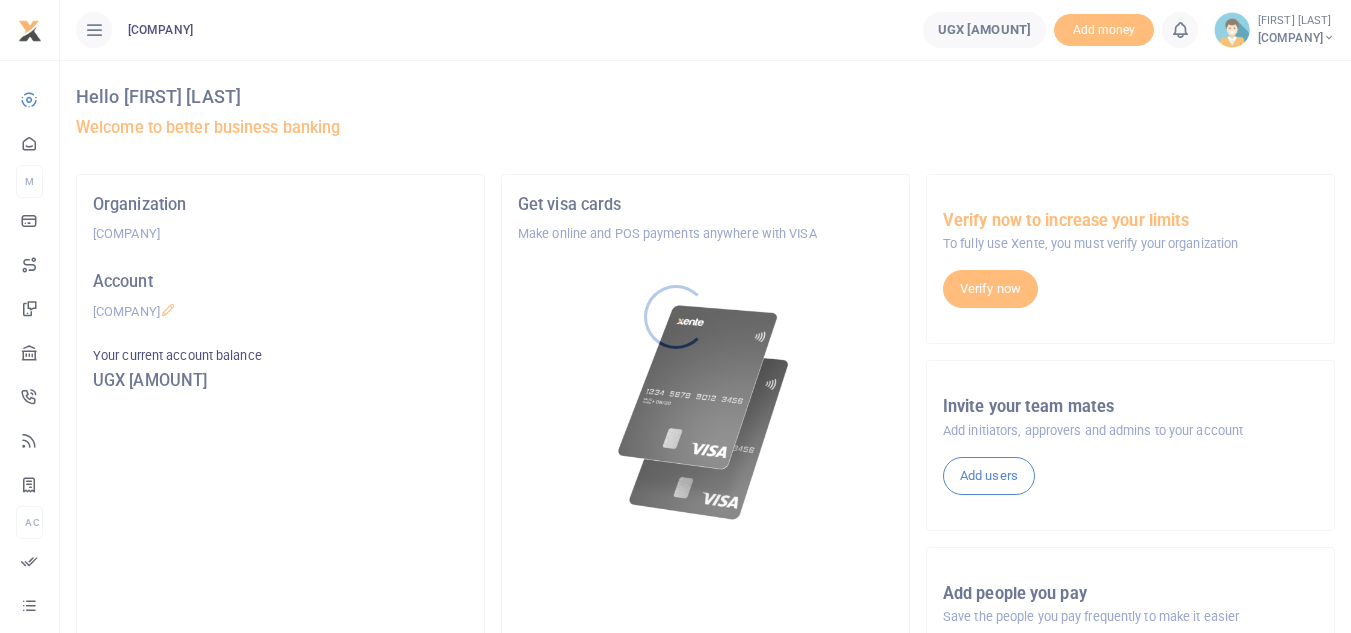 scroll, scrollTop: 0, scrollLeft: 0, axis: both 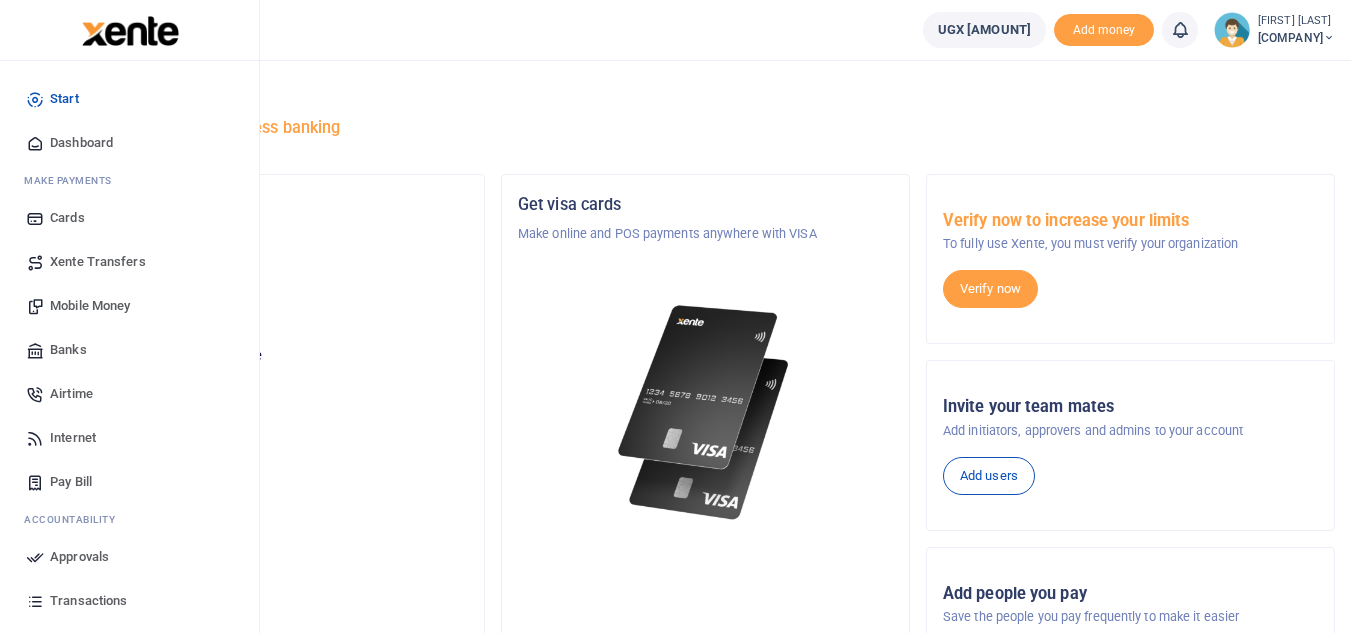 click on "Mobile Money" at bounding box center [90, 306] 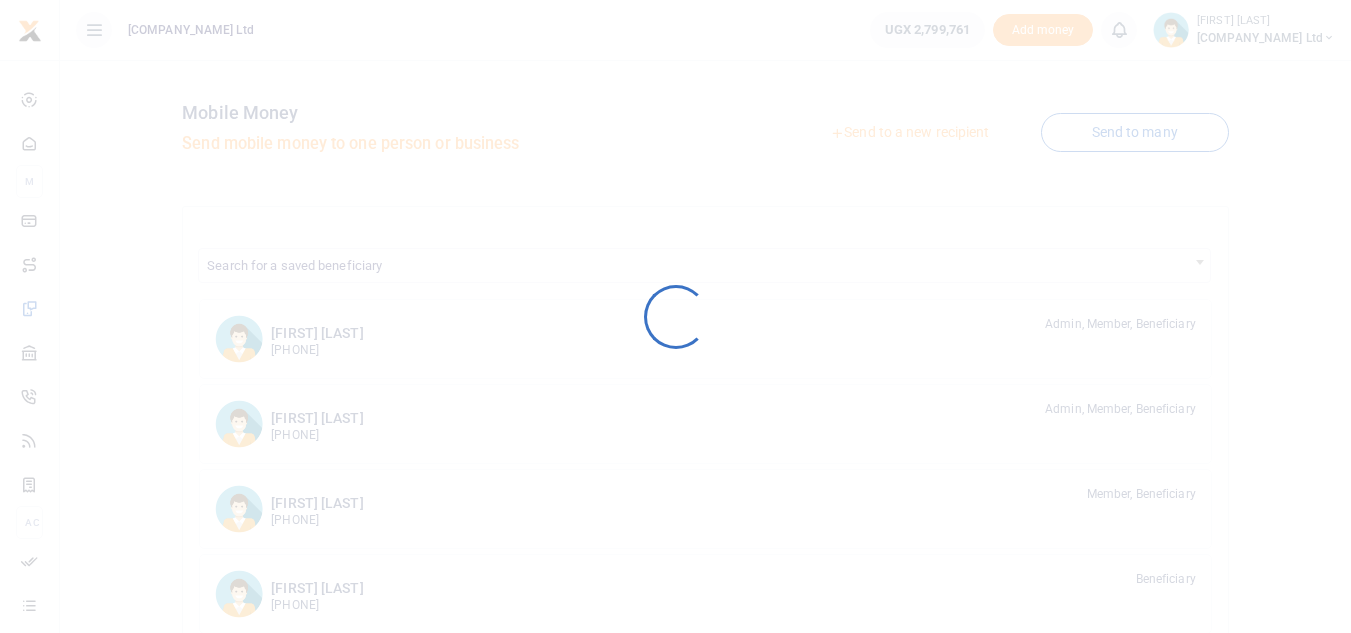 scroll, scrollTop: 0, scrollLeft: 0, axis: both 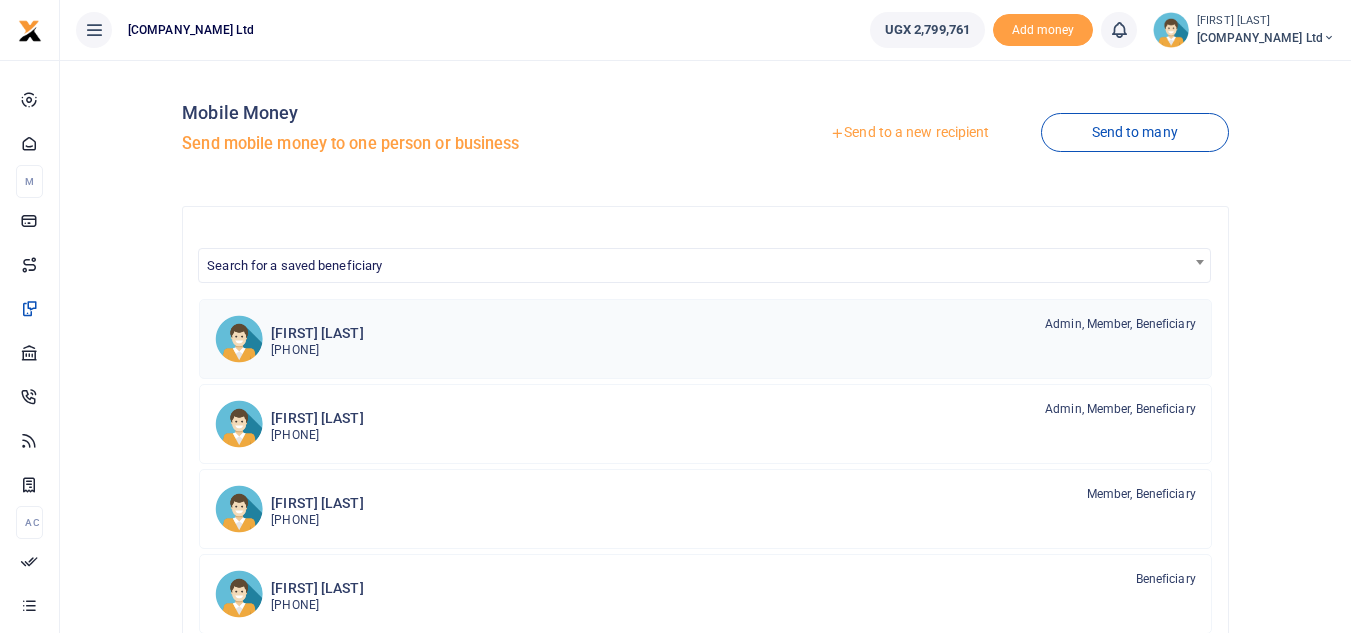 click on "Simon Nakibinge
256743665790
Admin, Member, Beneficiary" at bounding box center (733, 338) 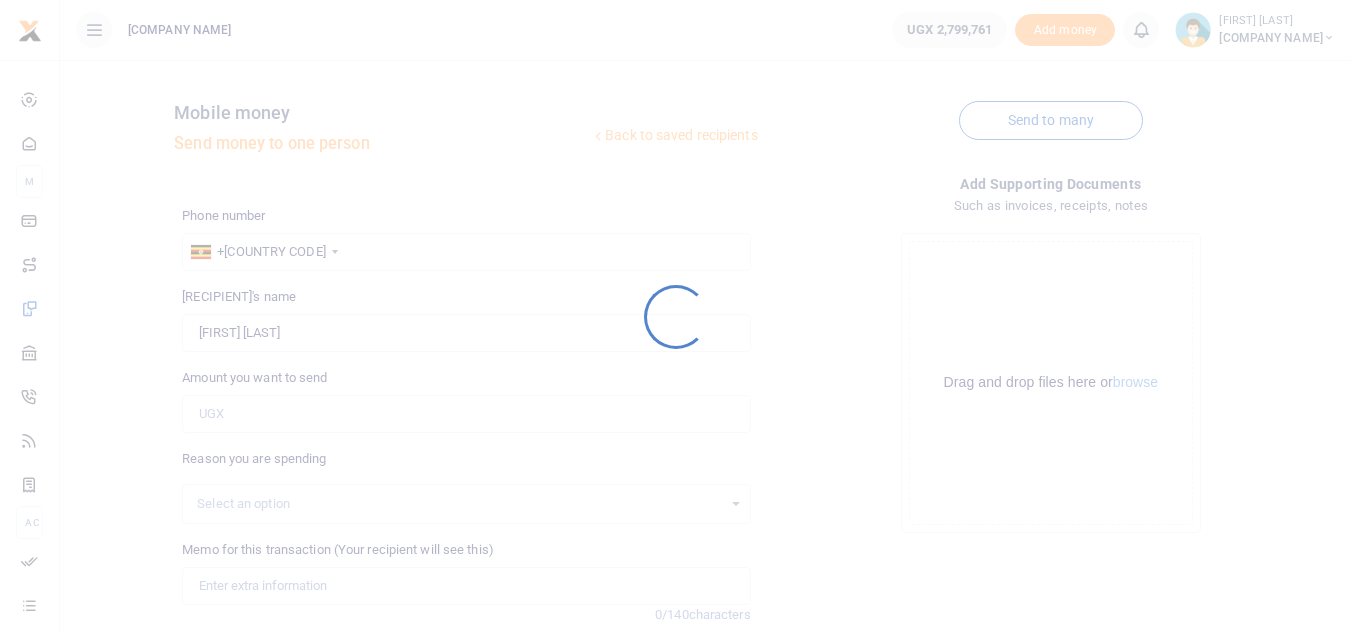 scroll, scrollTop: 0, scrollLeft: 0, axis: both 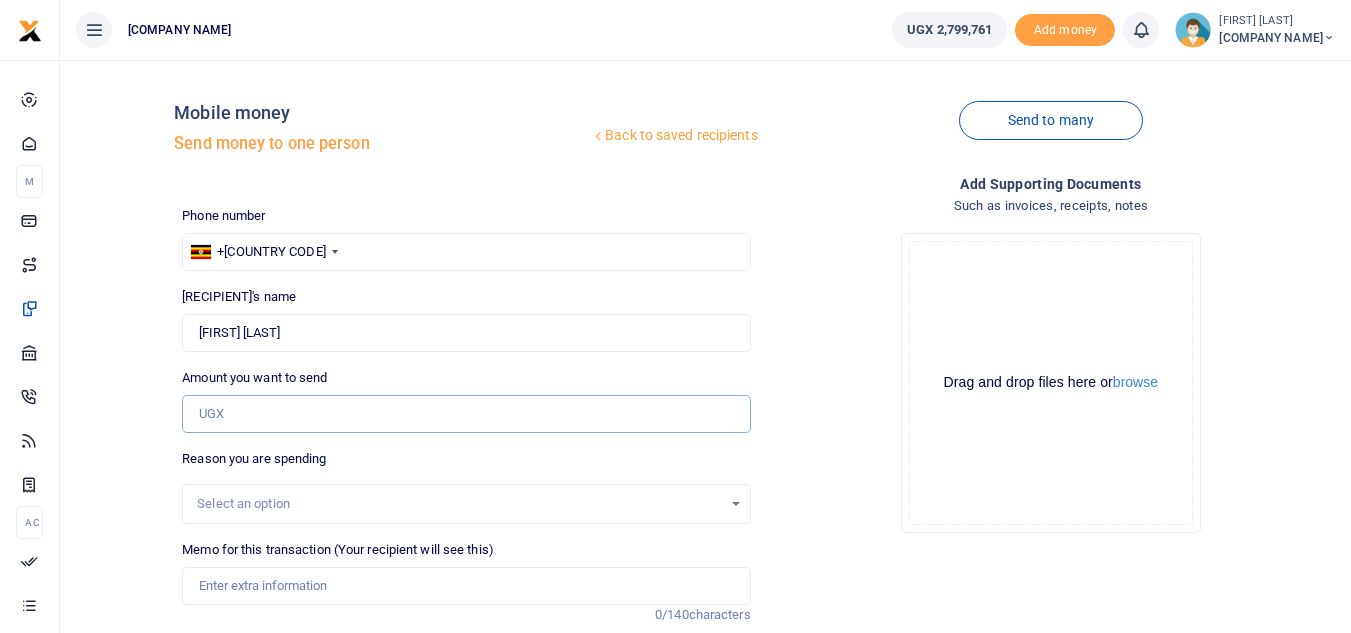 click on "Amount you want to send" at bounding box center (466, 414) 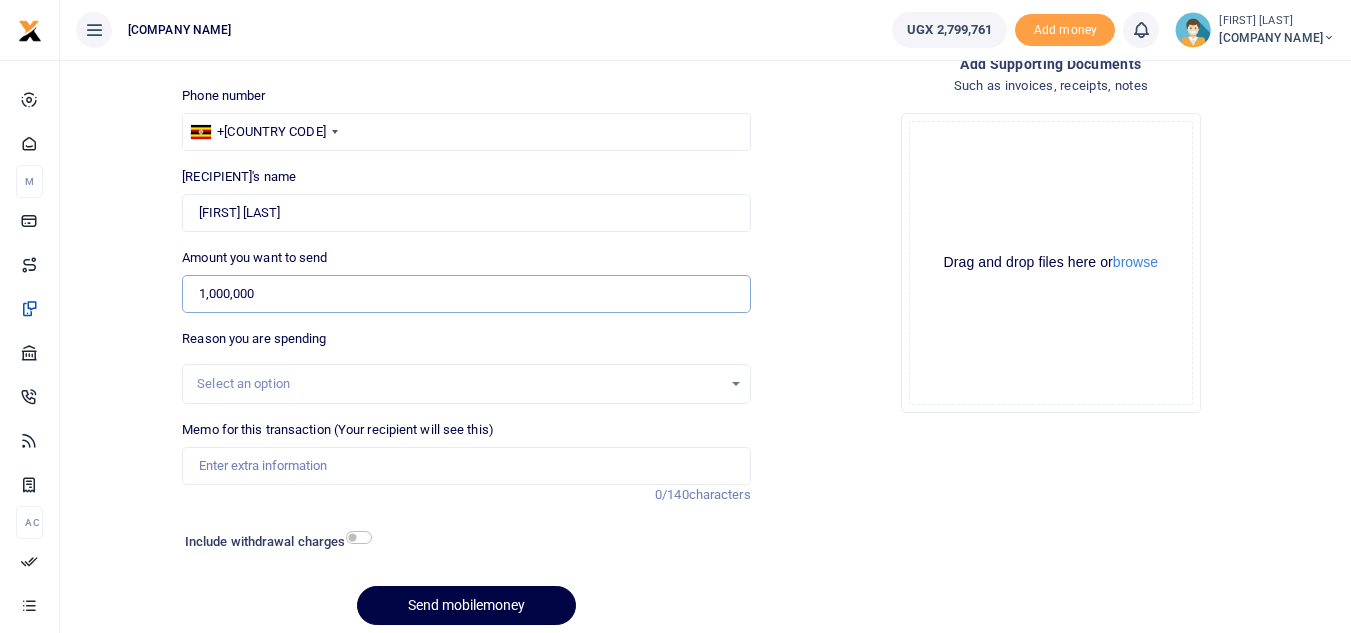 scroll, scrollTop: 196, scrollLeft: 0, axis: vertical 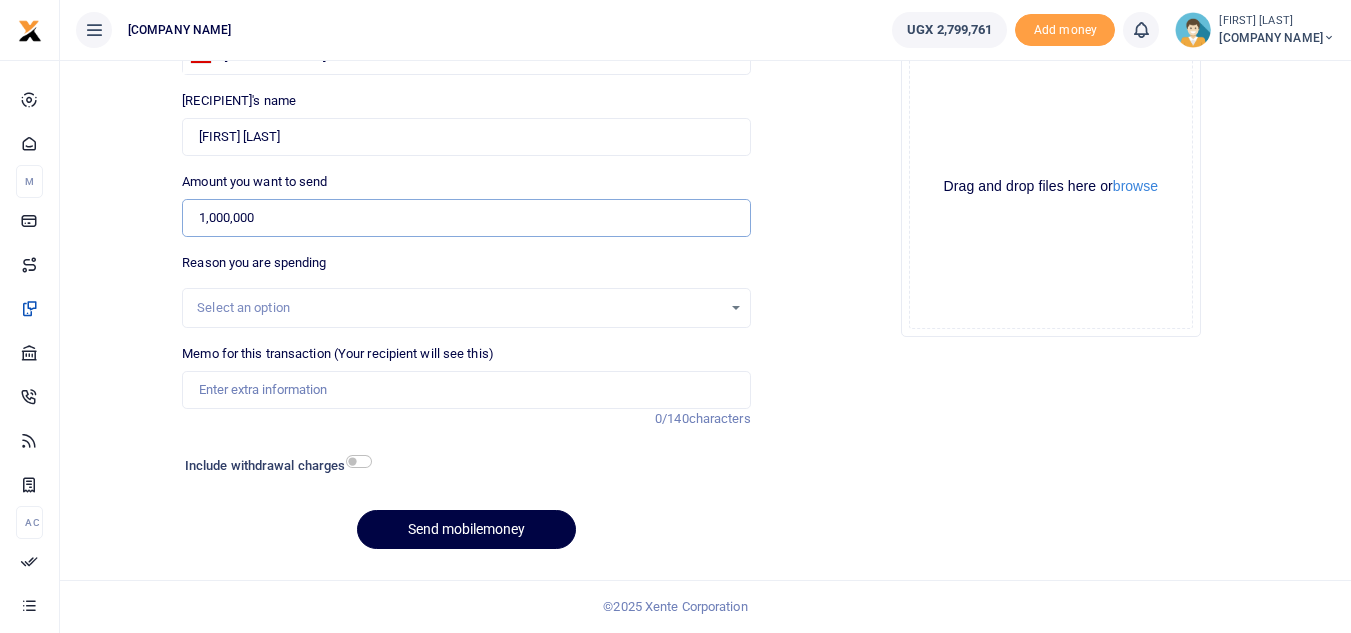 type on "1,000,000" 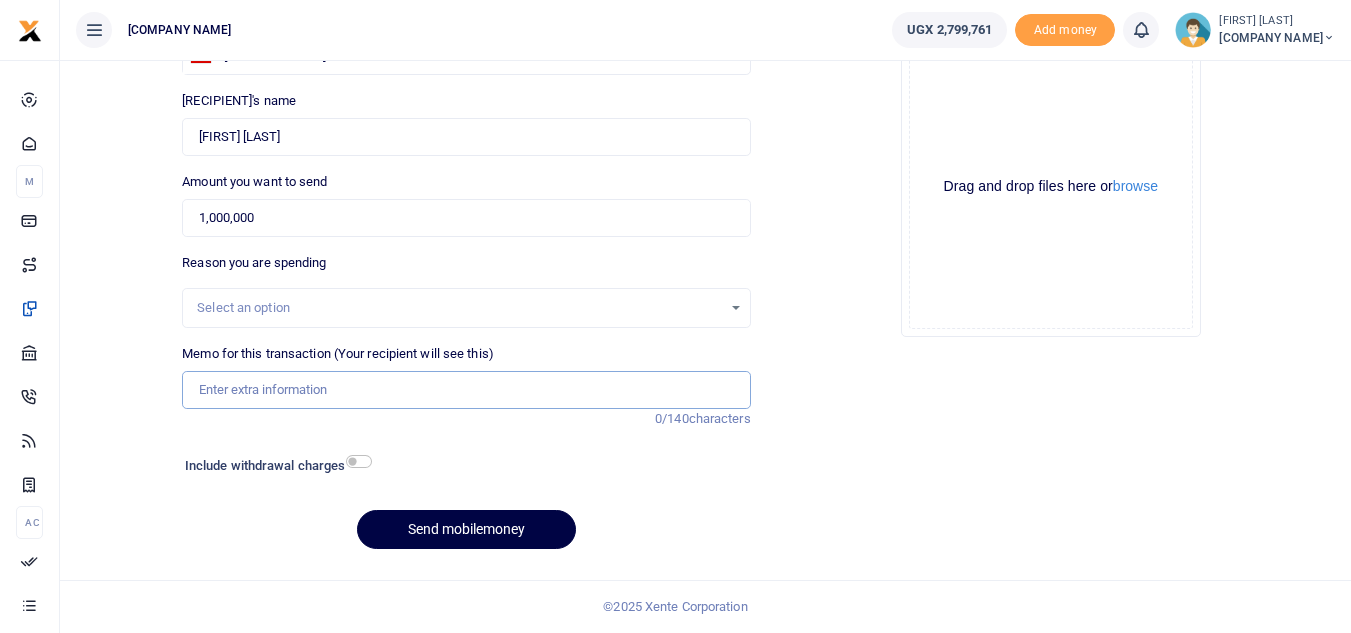 click on "Memo for this transaction (Your recipient will see this)" at bounding box center (466, 390) 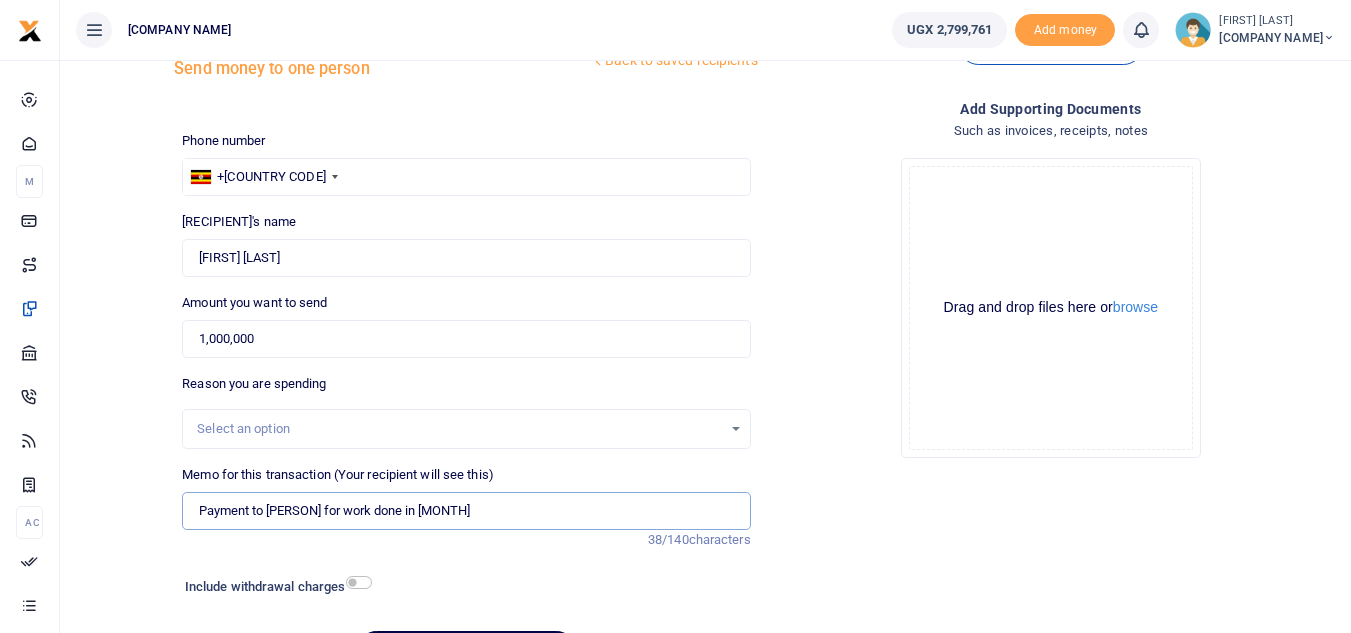 scroll, scrollTop: 0, scrollLeft: 0, axis: both 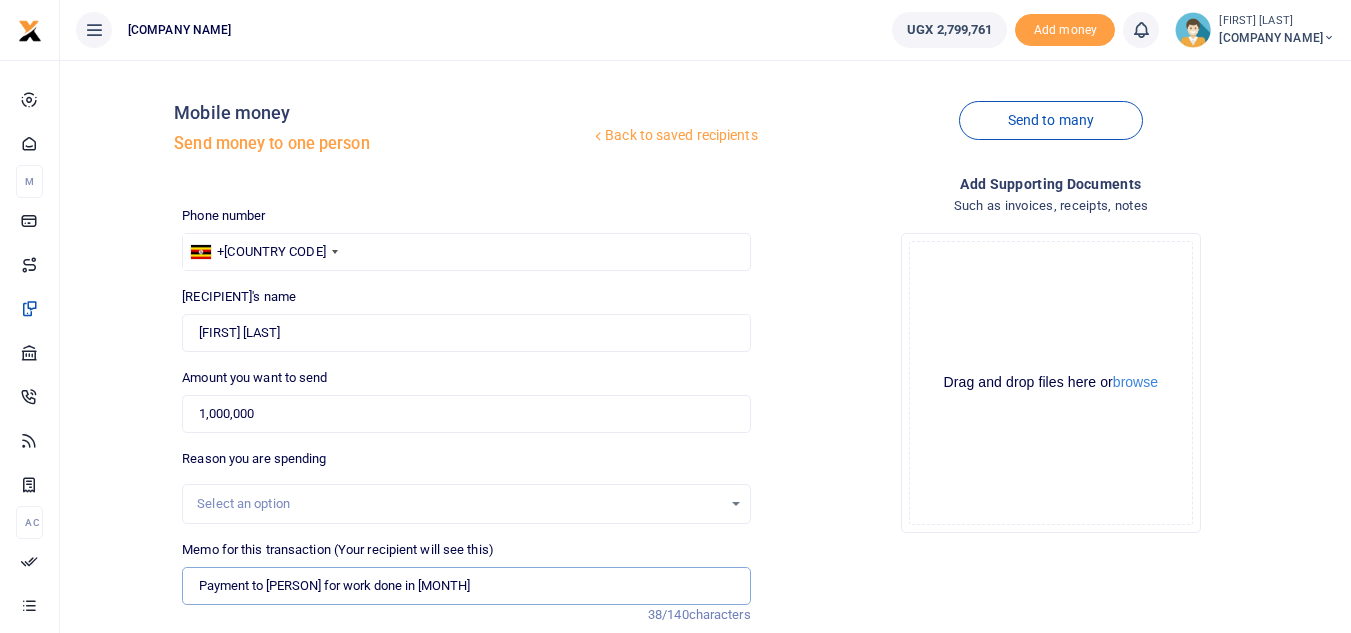 type on "Payment to Simon for work done in June" 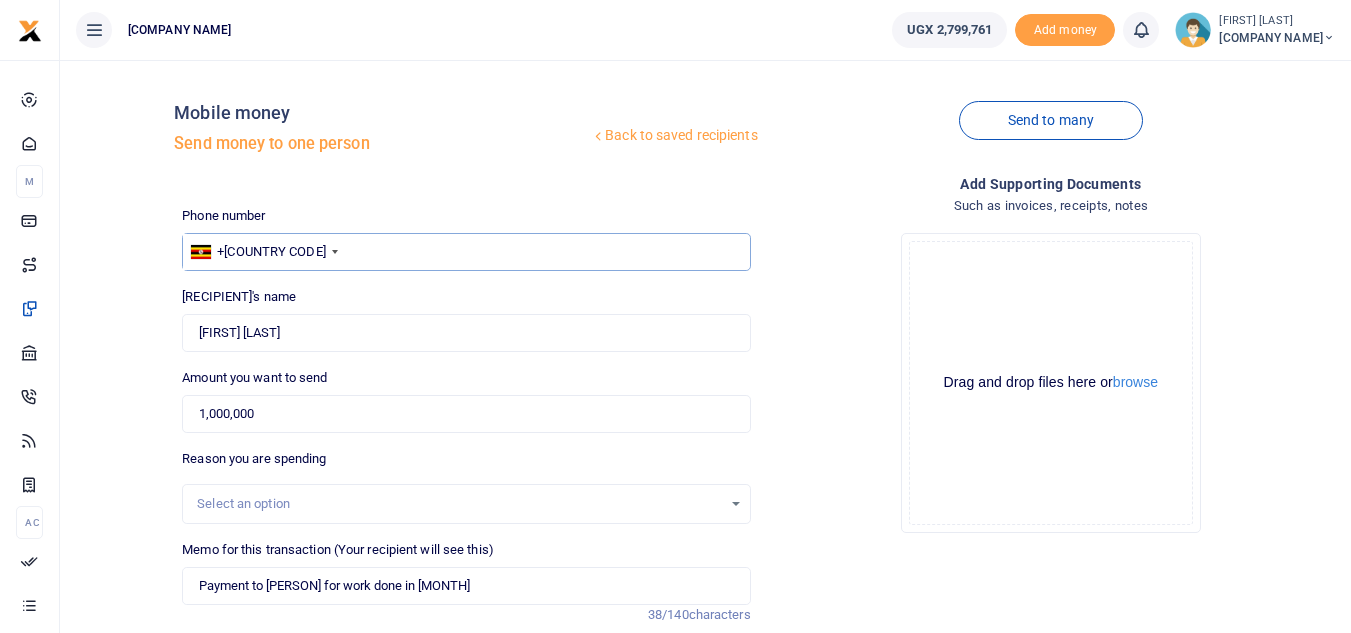 click on "743665790" at bounding box center (466, 252) 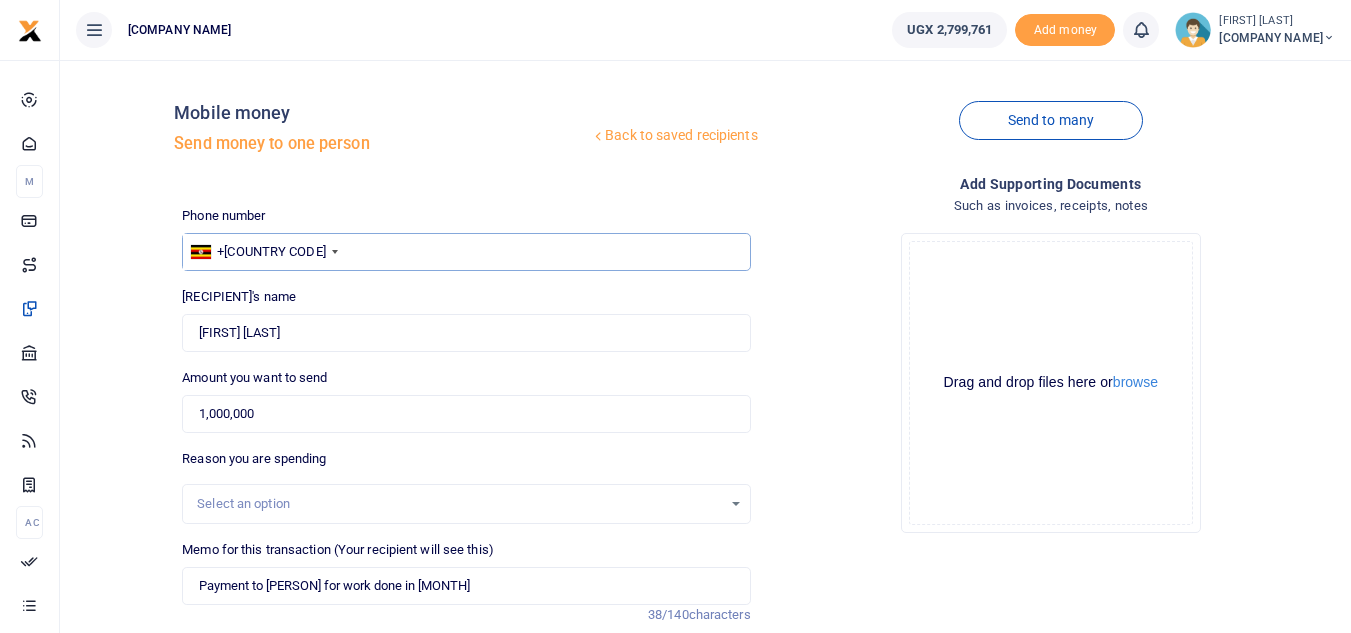 click on "743665790" at bounding box center [466, 252] 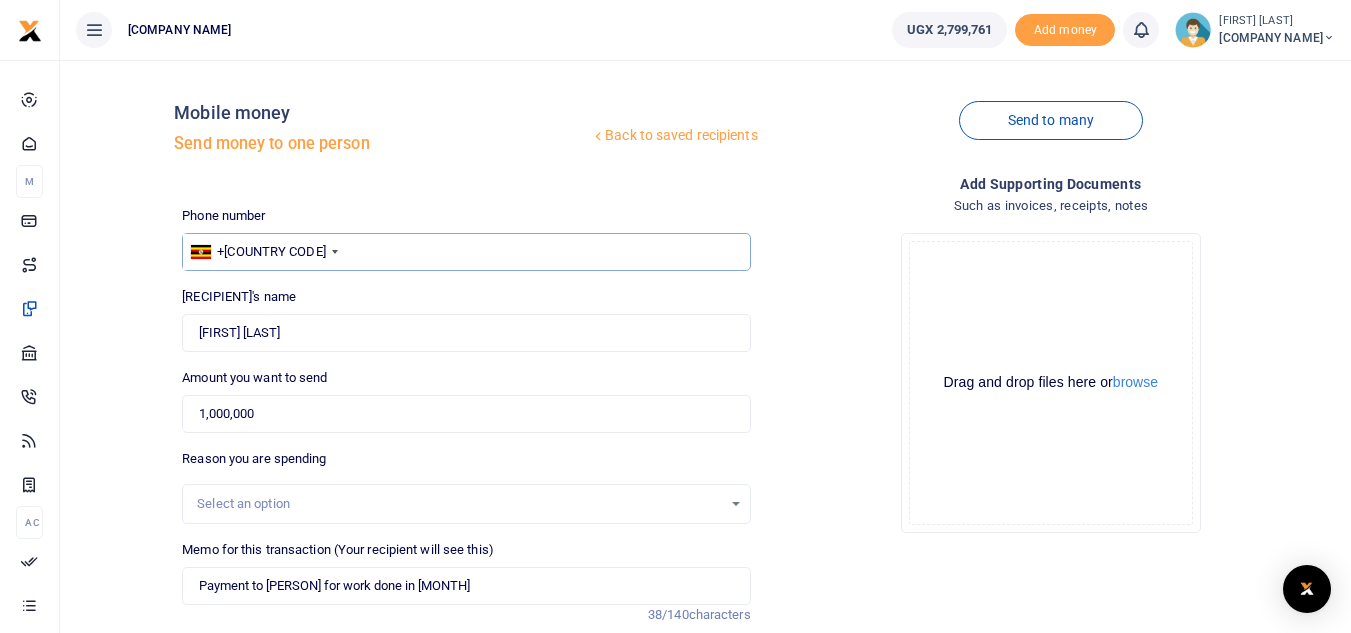 scroll, scrollTop: 196, scrollLeft: 0, axis: vertical 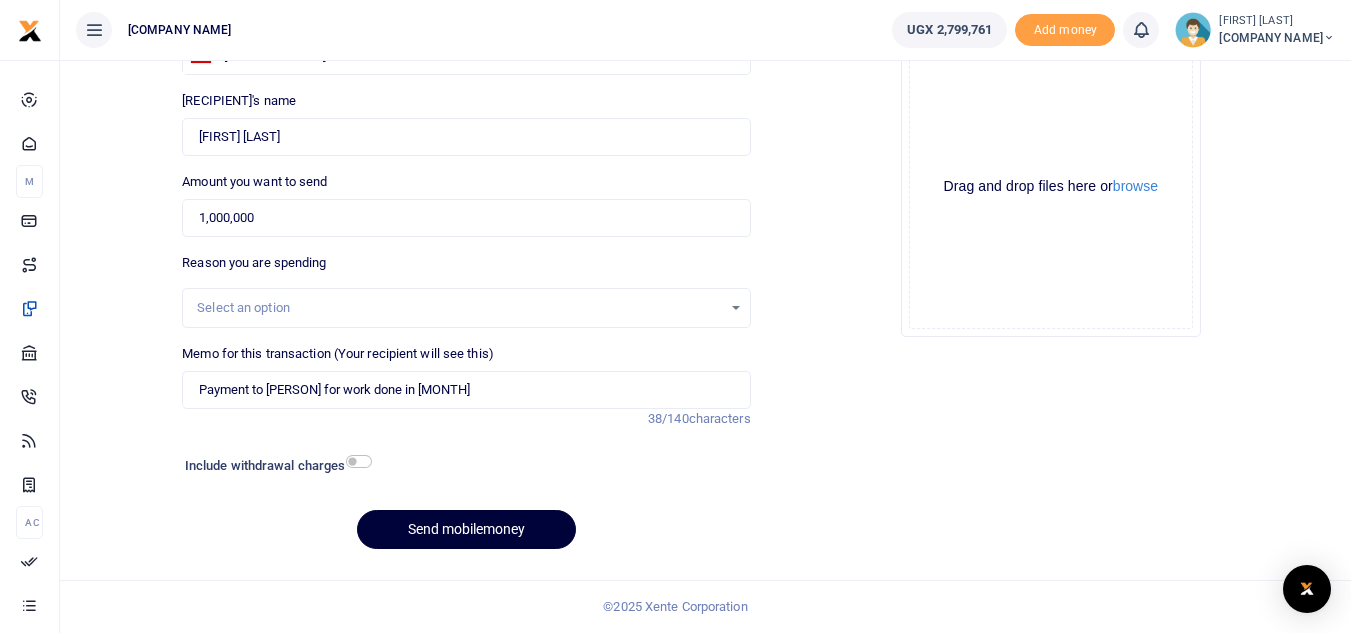 click on "Send mobilemoney" at bounding box center [466, 529] 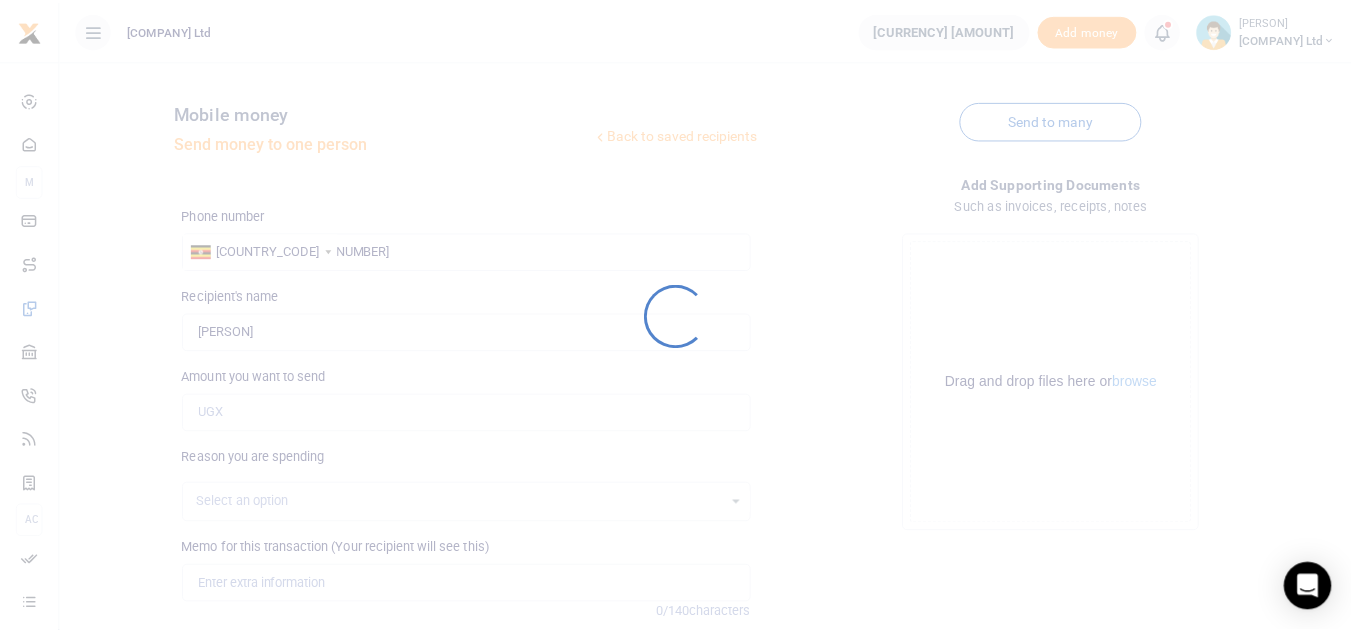 scroll, scrollTop: 196, scrollLeft: 0, axis: vertical 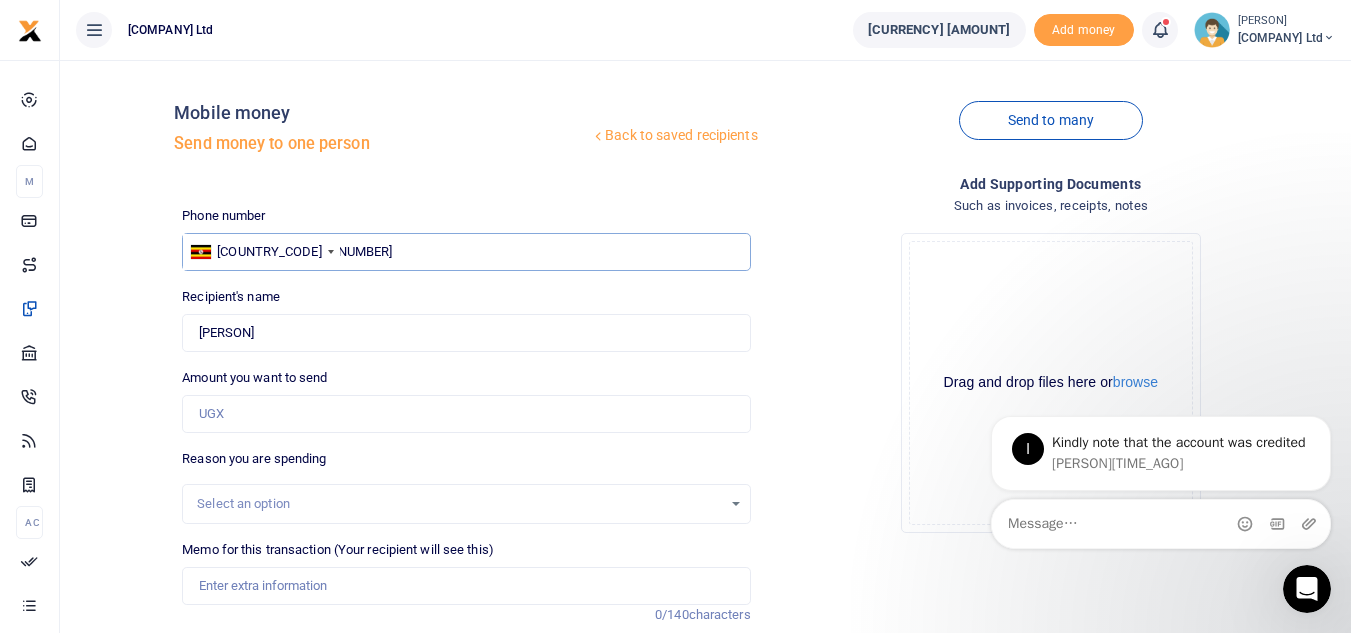 click on "743665790" at bounding box center [466, 252] 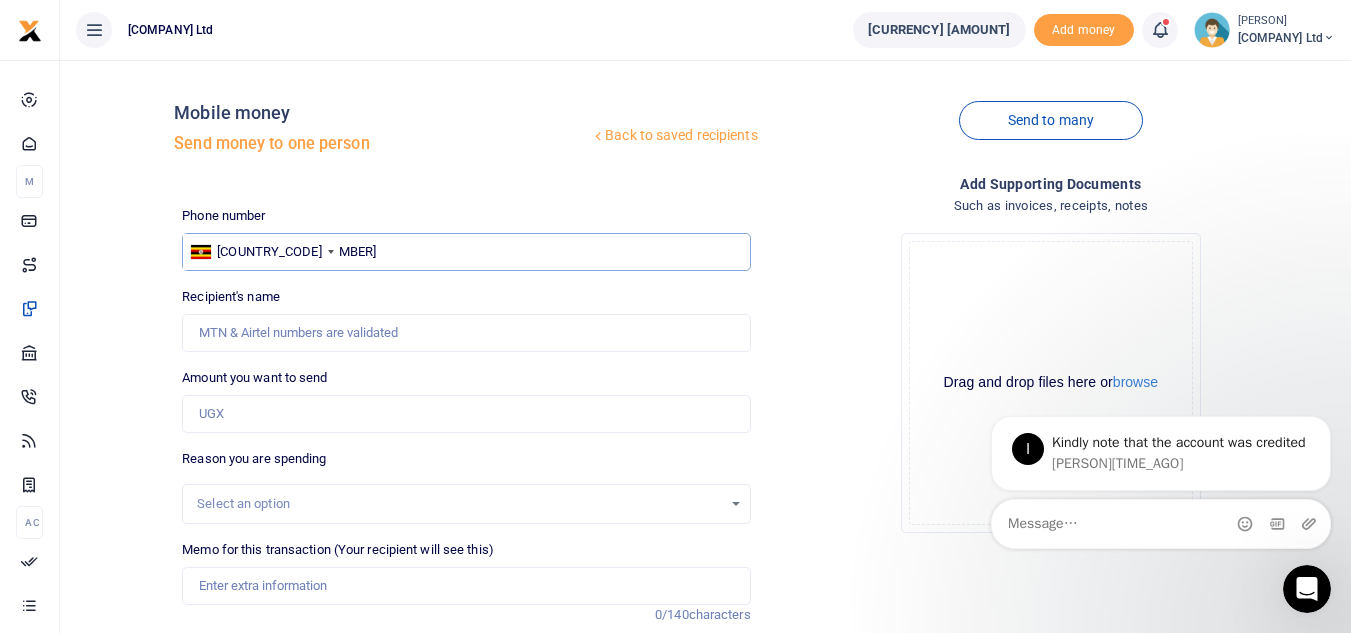 type on "0703012955" 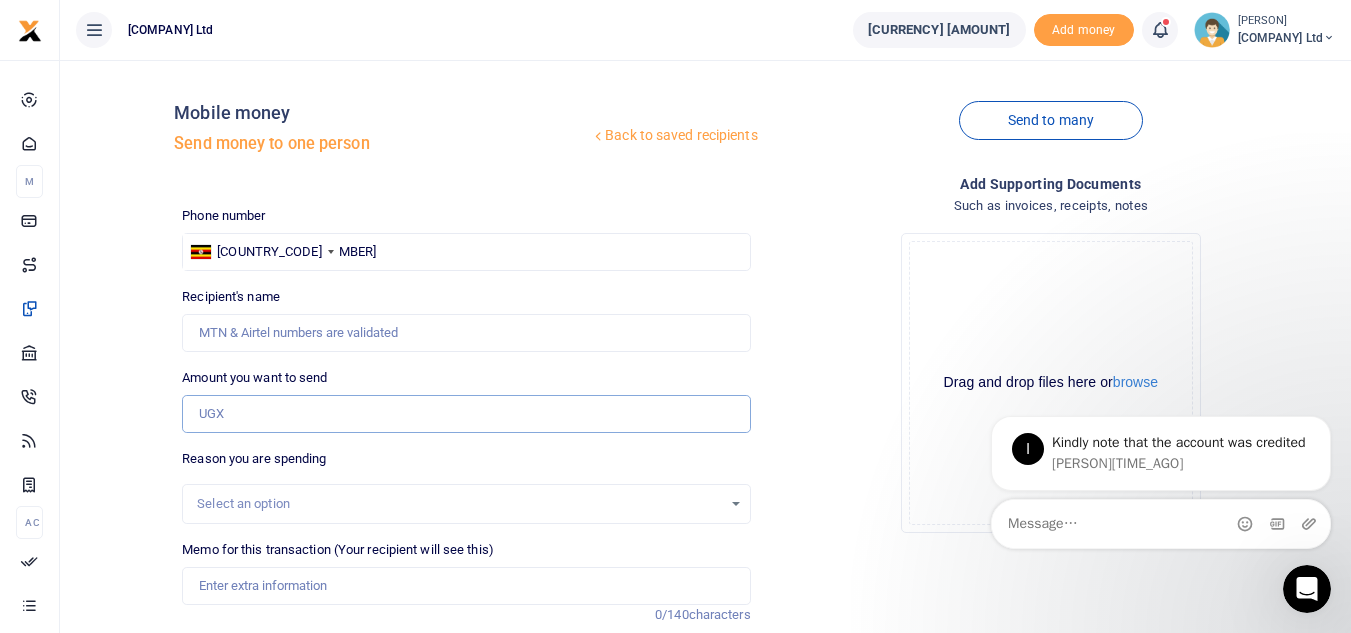 click on "Amount you want to send" at bounding box center [466, 414] 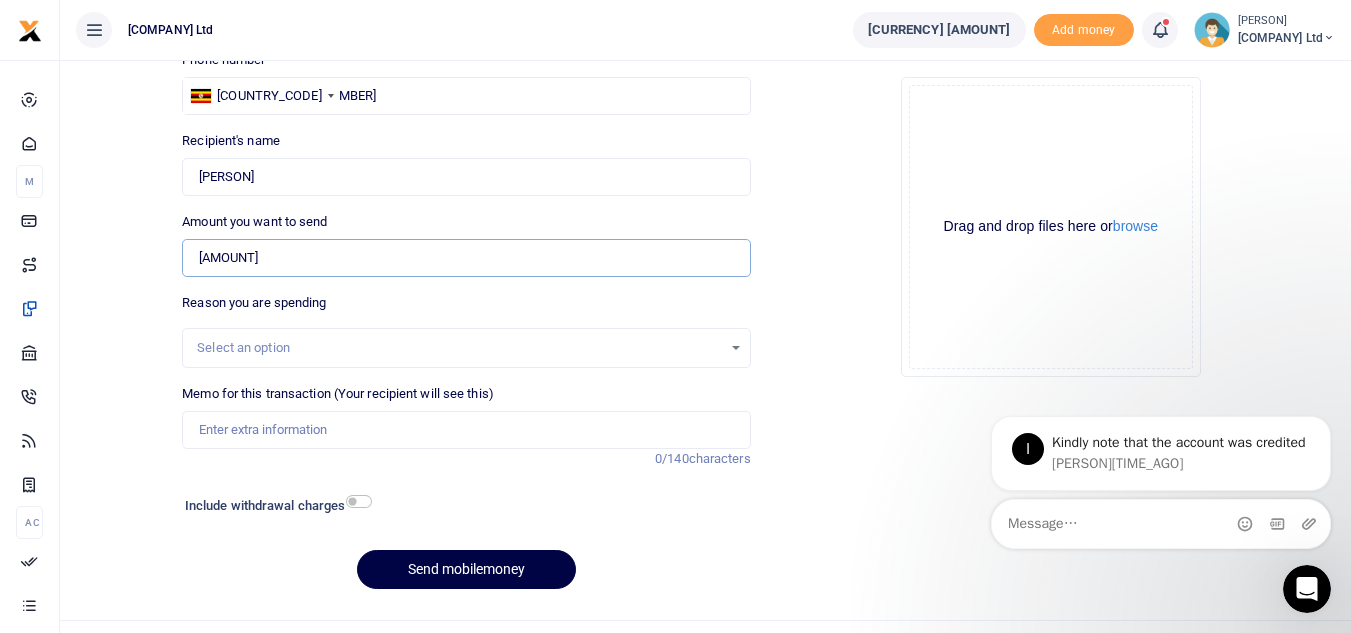 scroll, scrollTop: 190, scrollLeft: 0, axis: vertical 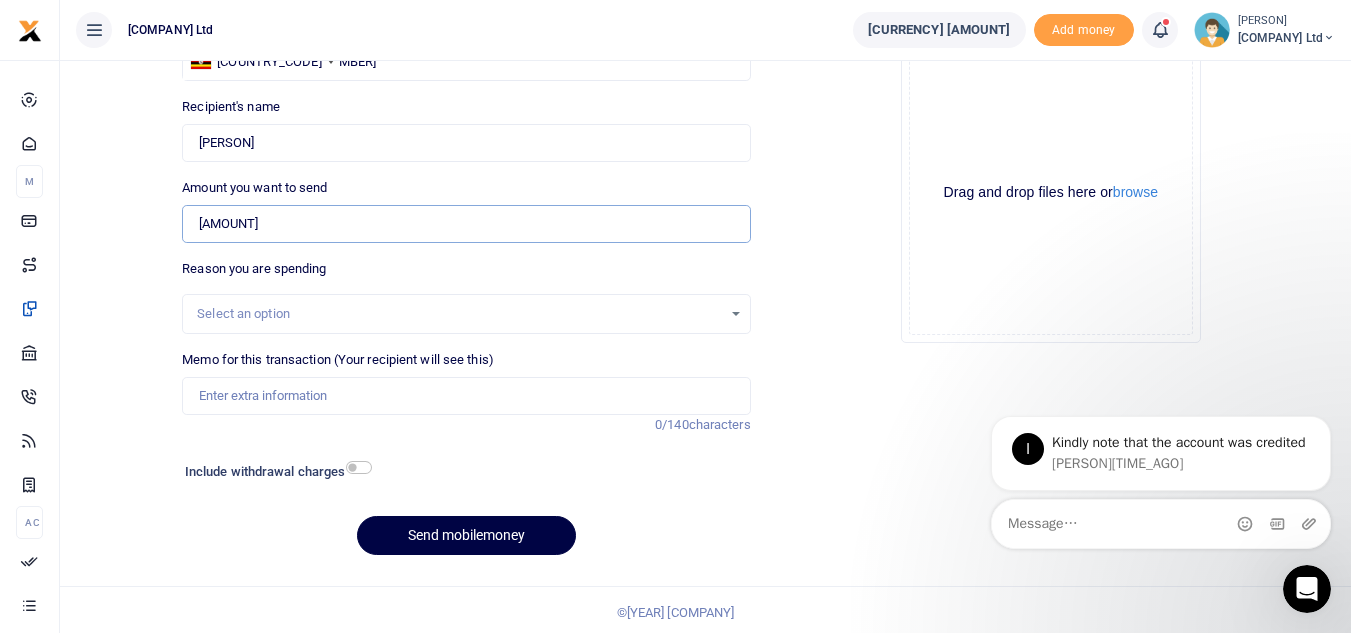 type on "1,300,000" 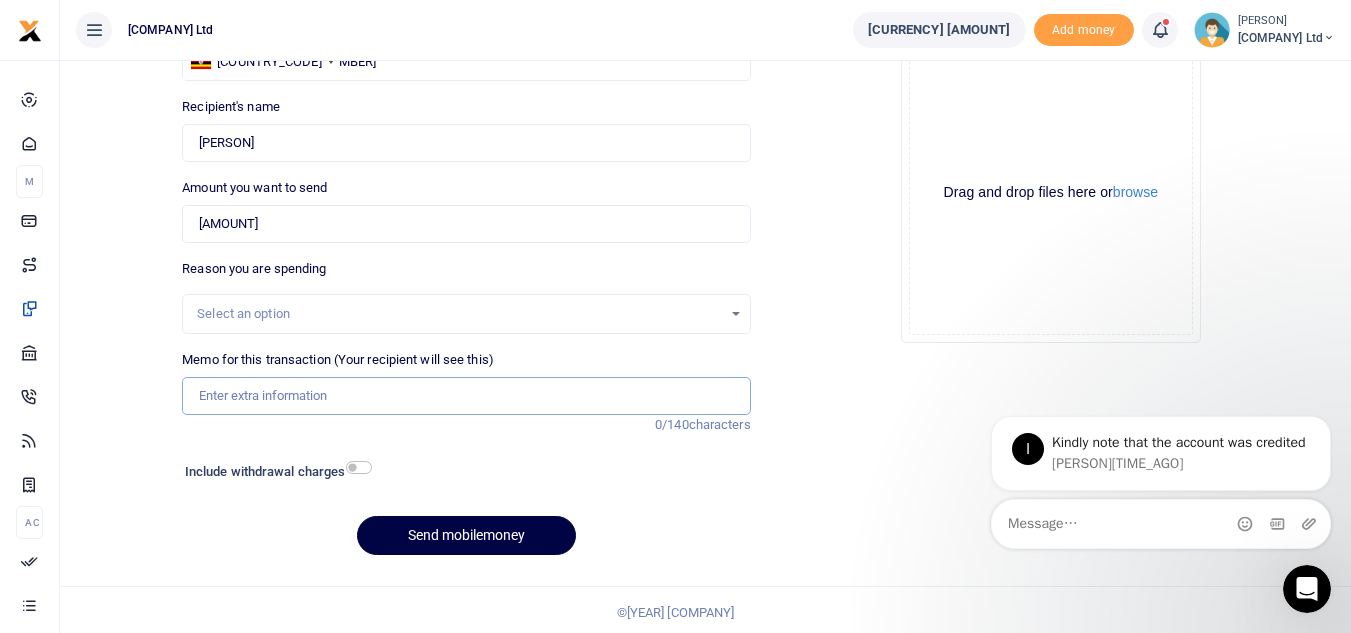 click on "Memo for this transaction (Your recipient will see this)" at bounding box center (466, 396) 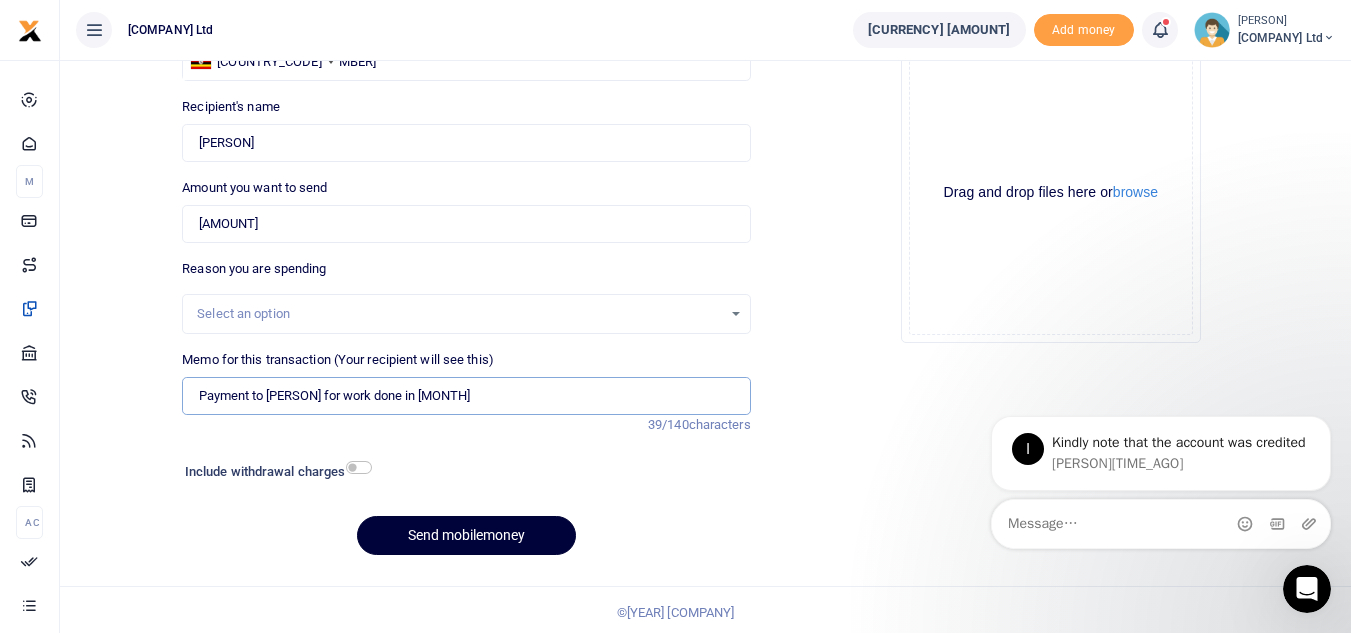 type on "Payment to Sheila for work done in June" 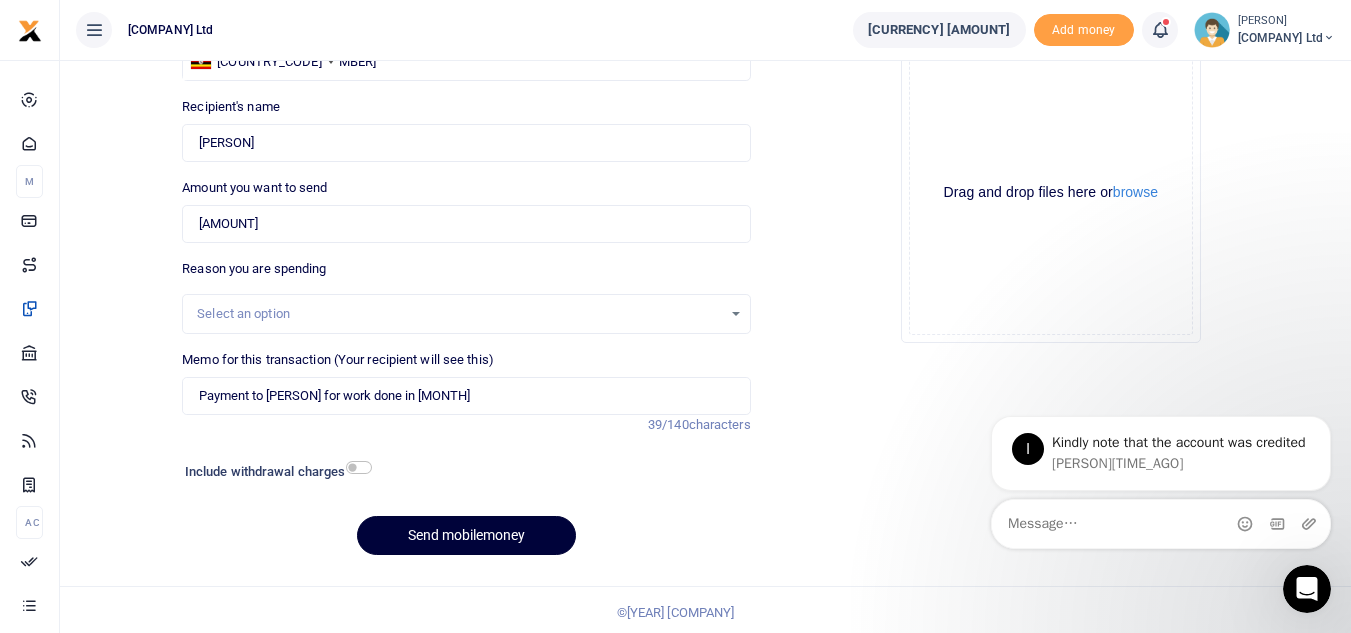 click on "Send mobilemoney" at bounding box center [466, 535] 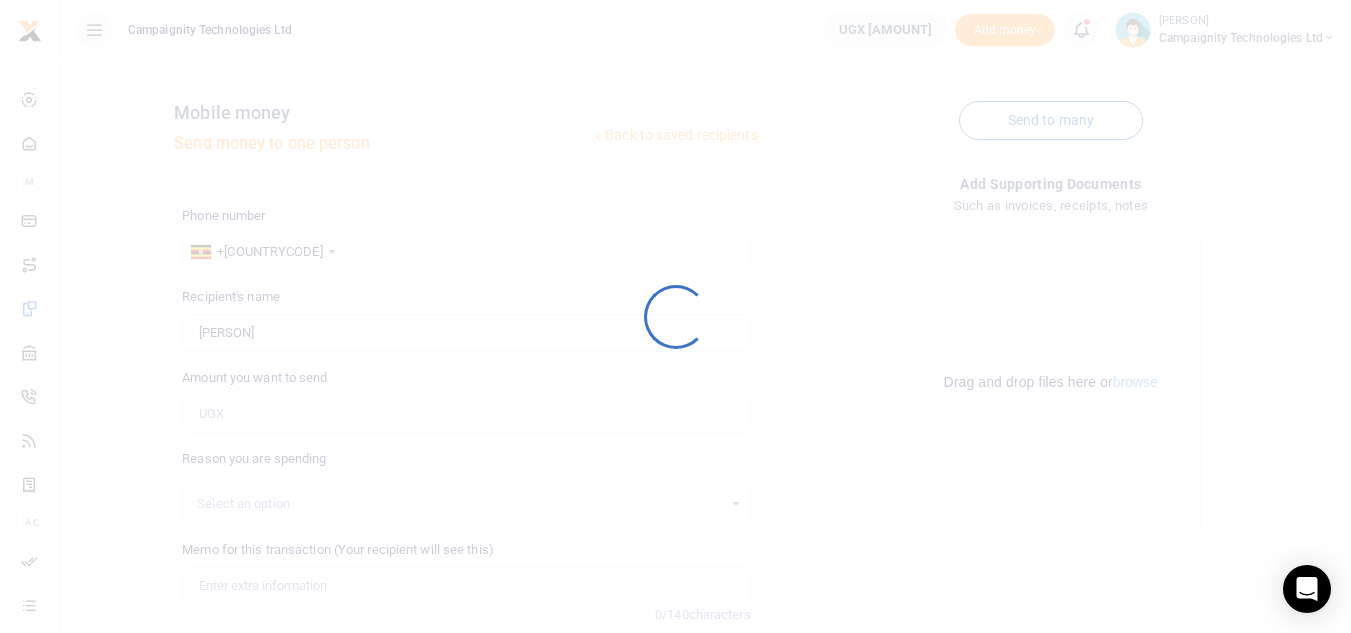 scroll, scrollTop: 190, scrollLeft: 0, axis: vertical 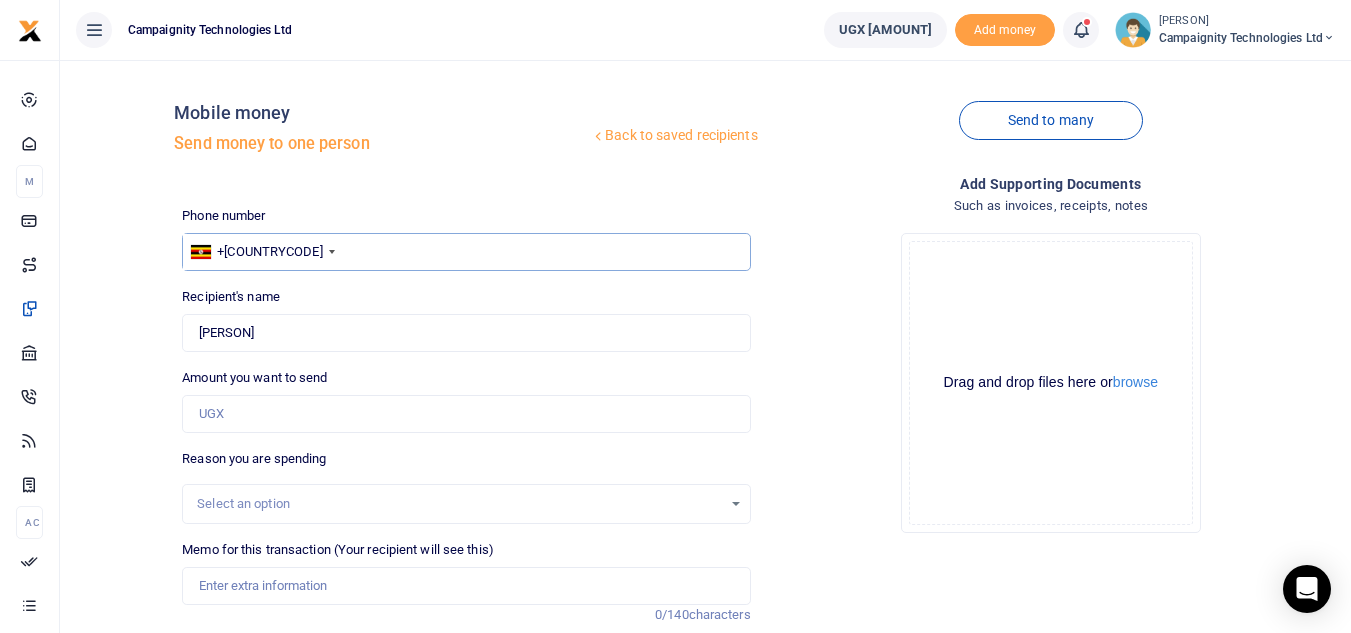 click on "743665790" at bounding box center [466, 252] 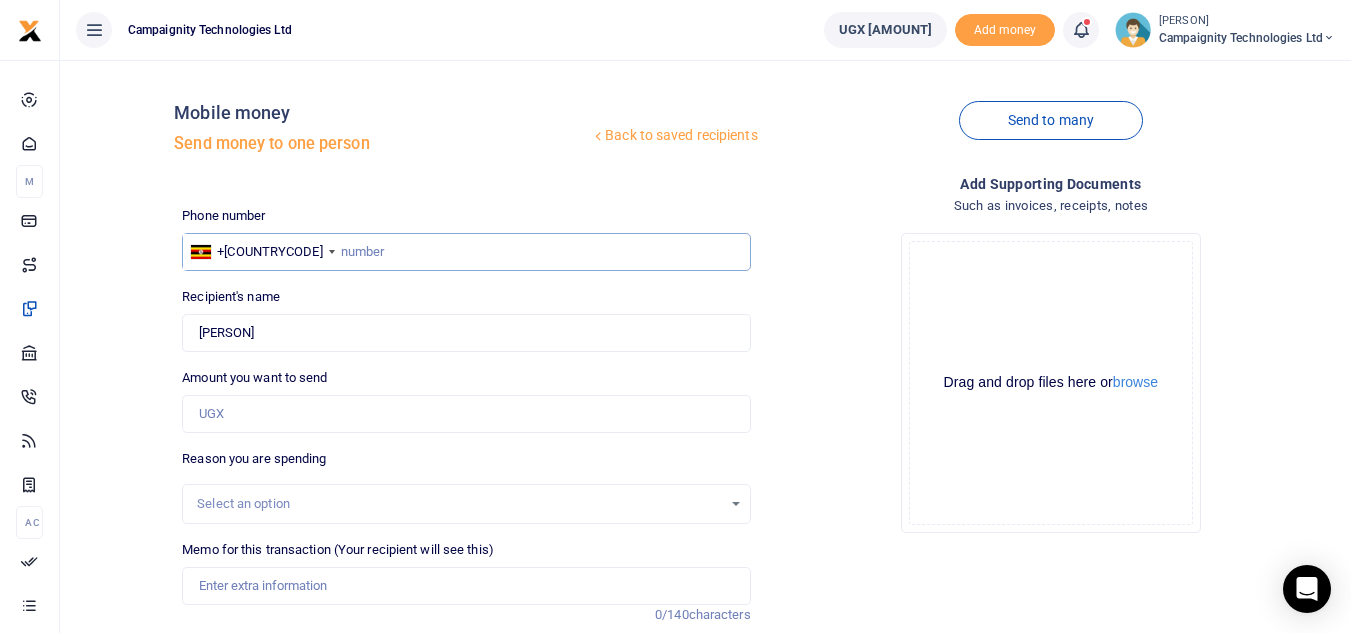 paste on "768245610" 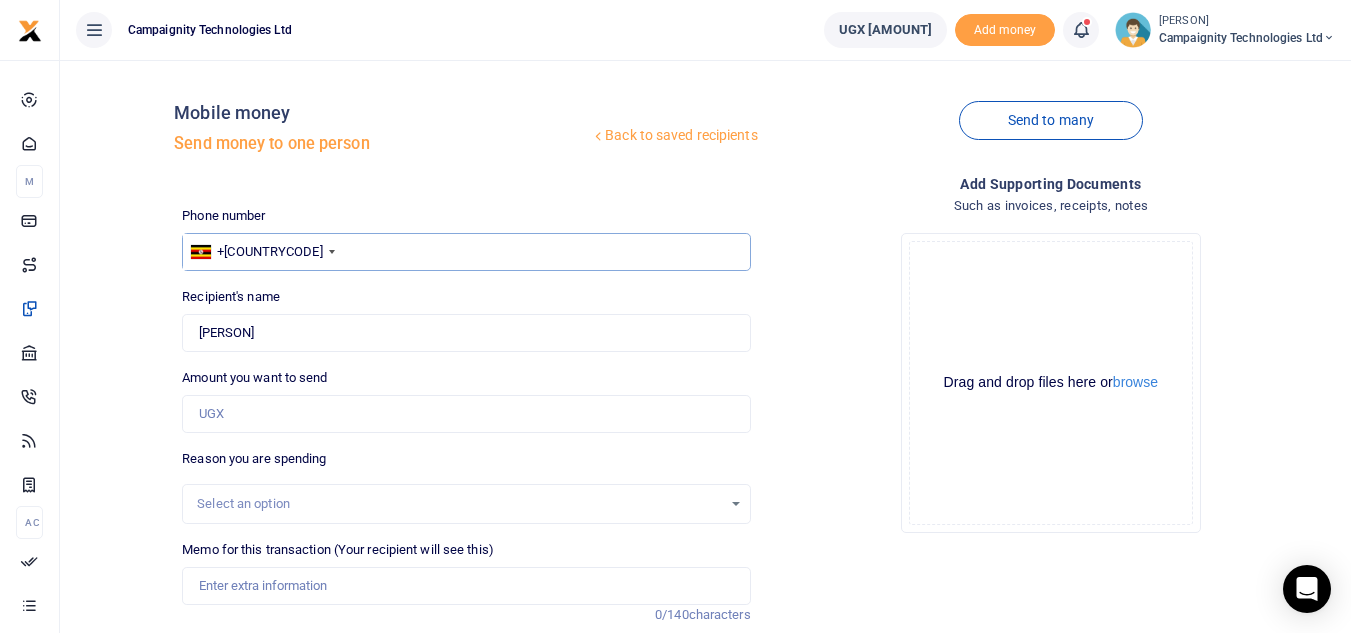 type on "768245610" 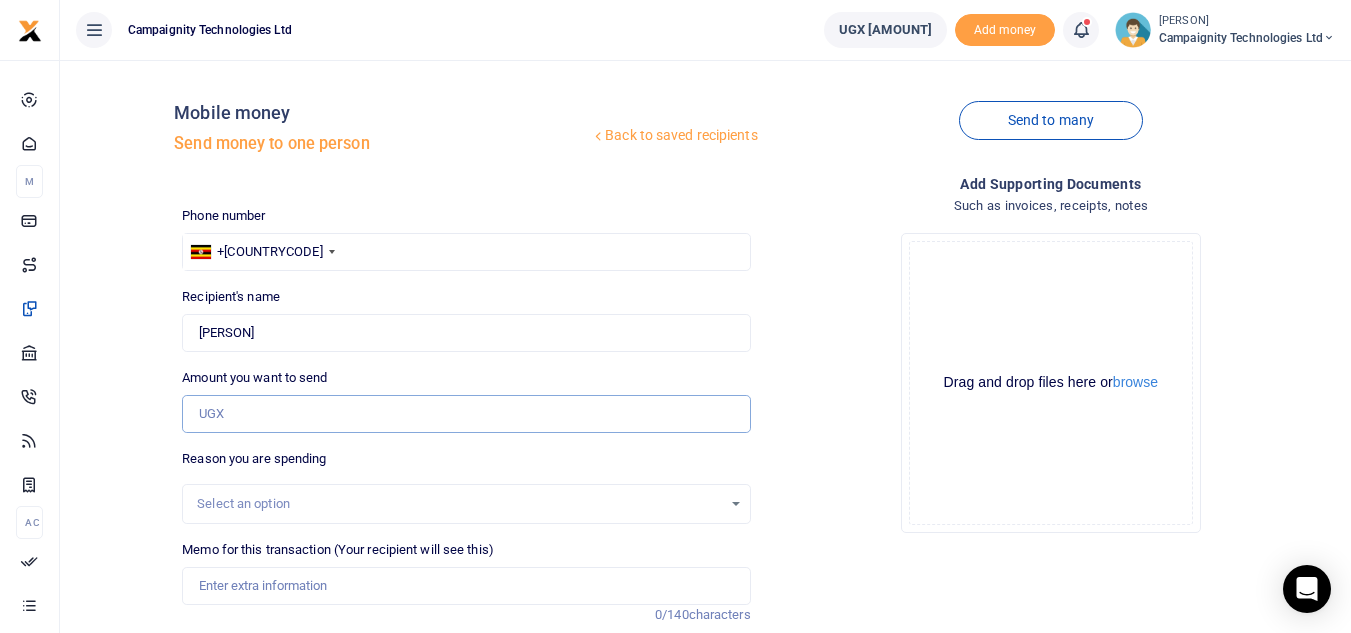 click on "Amount you want to send" at bounding box center [466, 414] 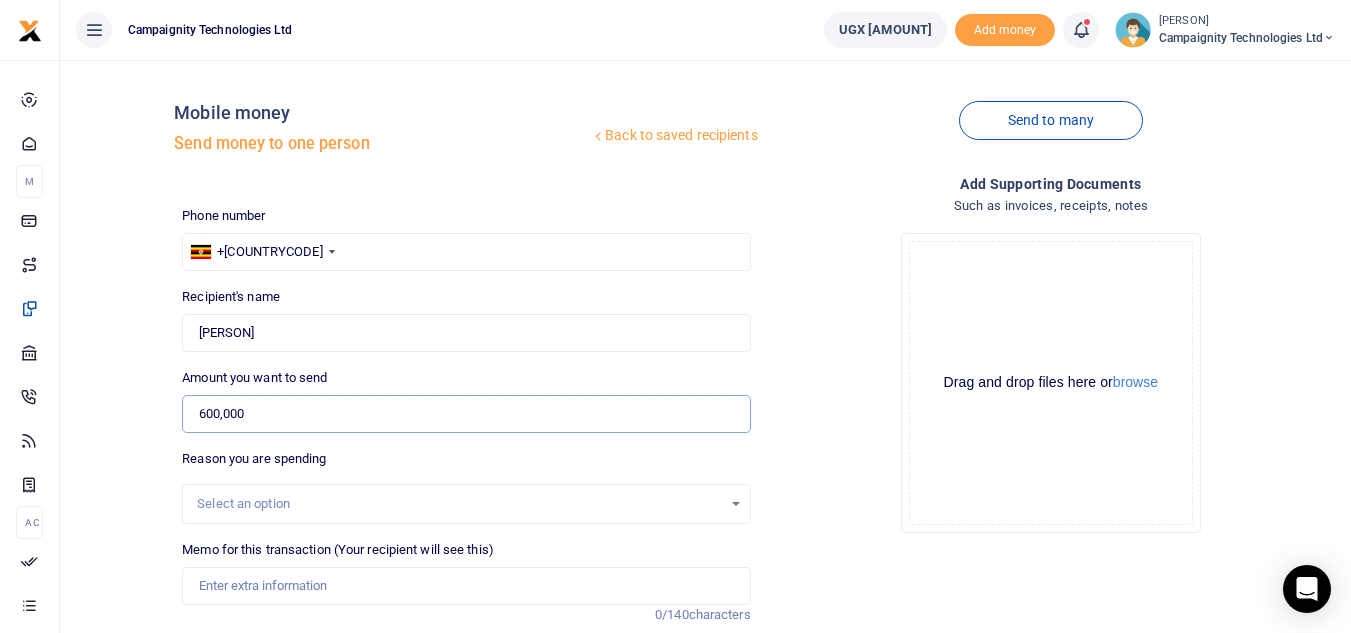 scroll, scrollTop: 196, scrollLeft: 0, axis: vertical 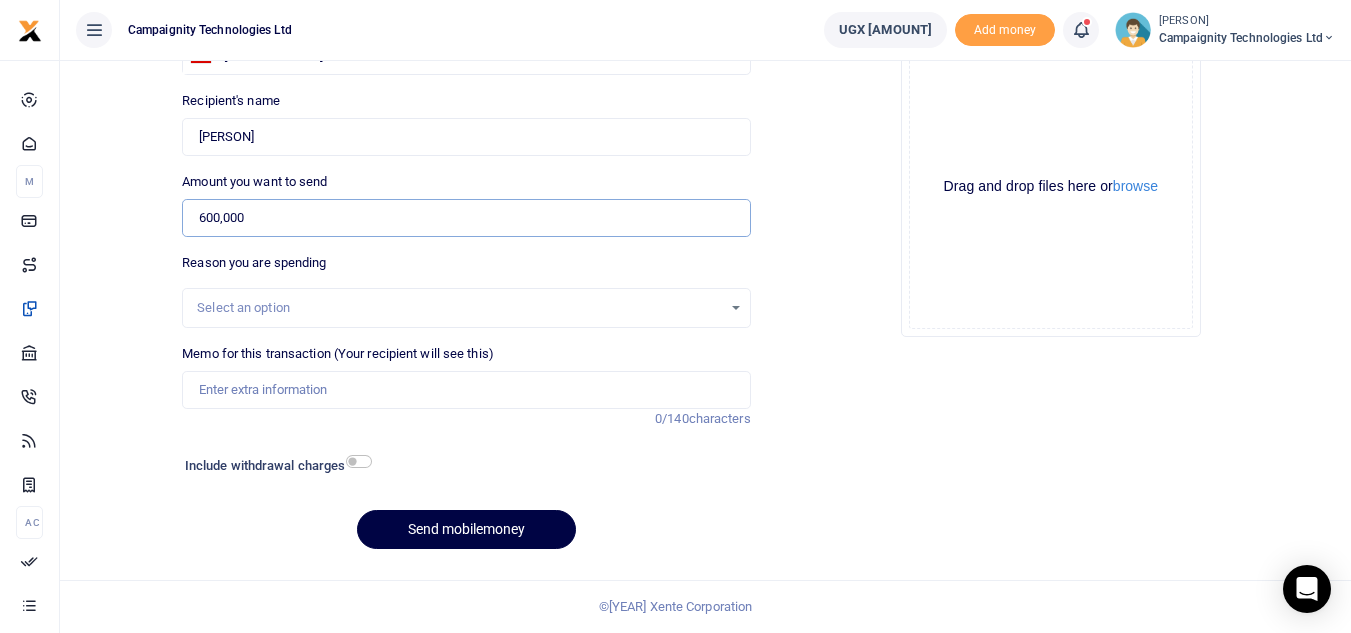 type on "600,000" 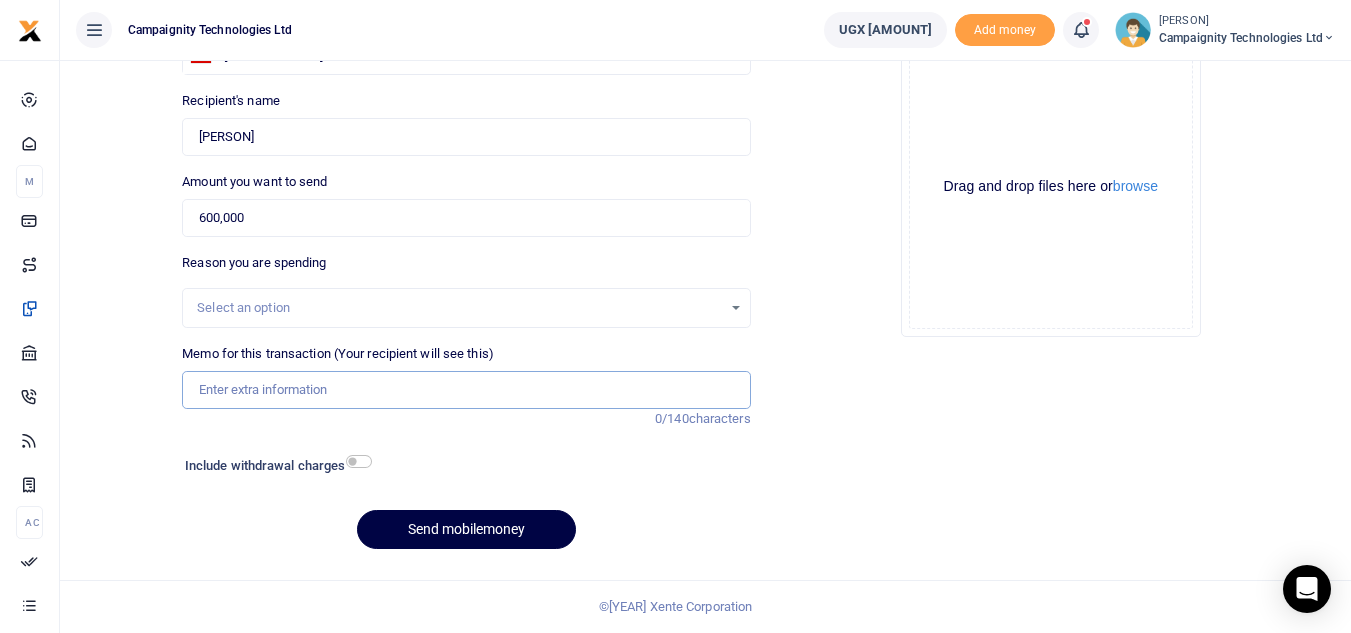 click on "Memo for this transaction (Your recipient will see this)" at bounding box center [466, 390] 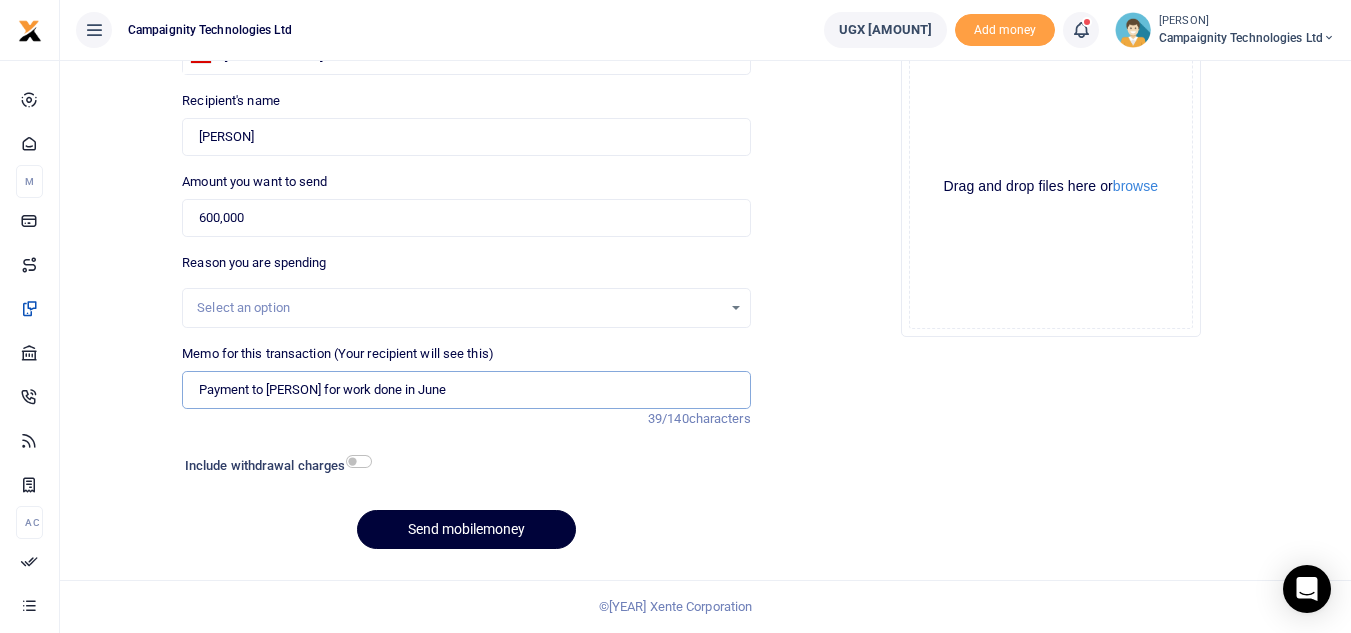 type on "Payment to [NAME] for work done in [MONTH]" 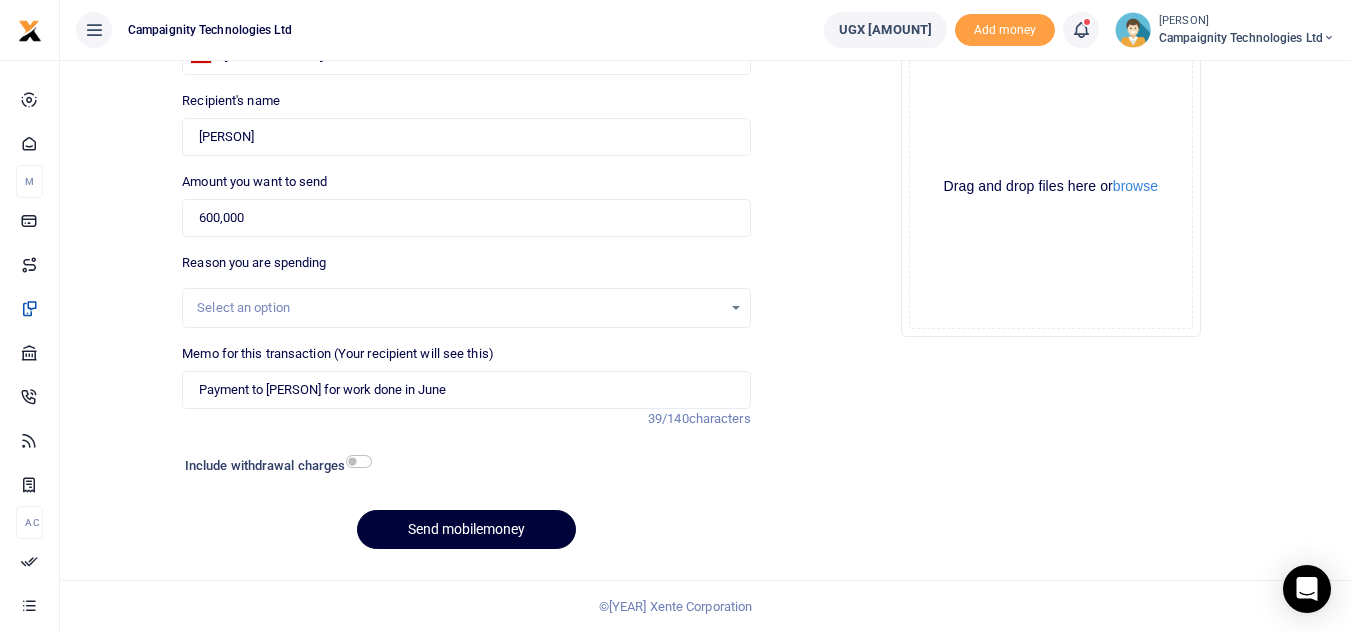 click on "Send mobilemoney" at bounding box center [466, 529] 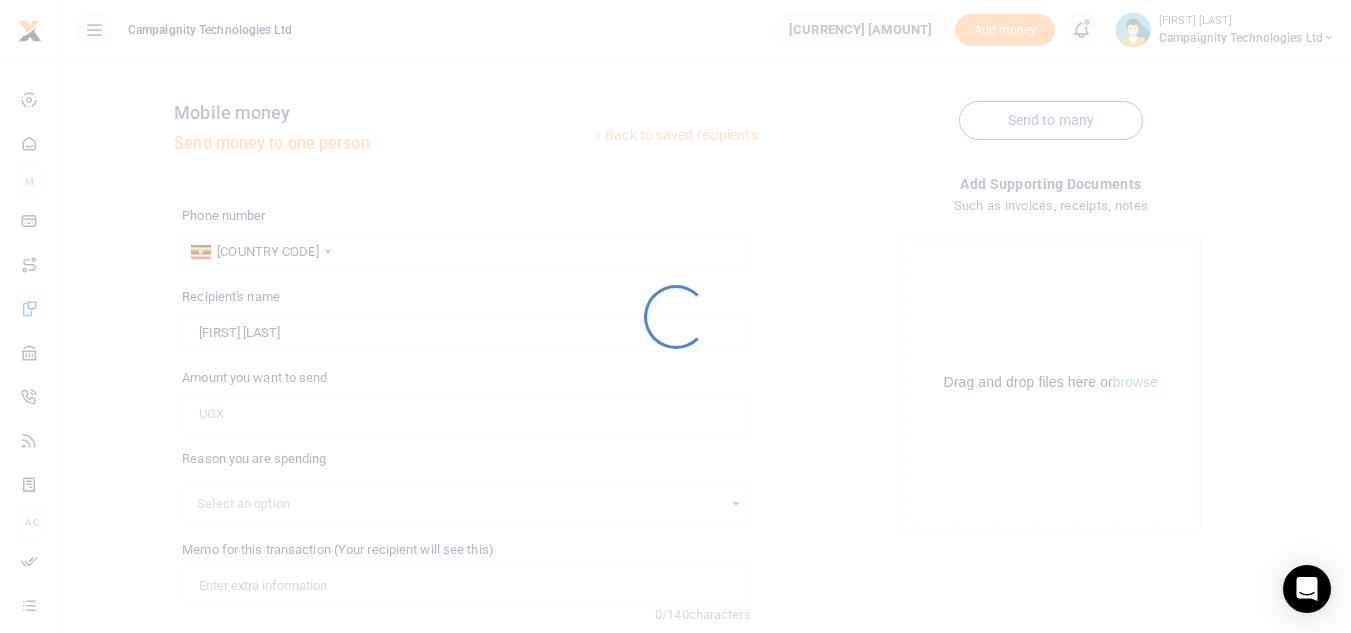 scroll, scrollTop: 196, scrollLeft: 0, axis: vertical 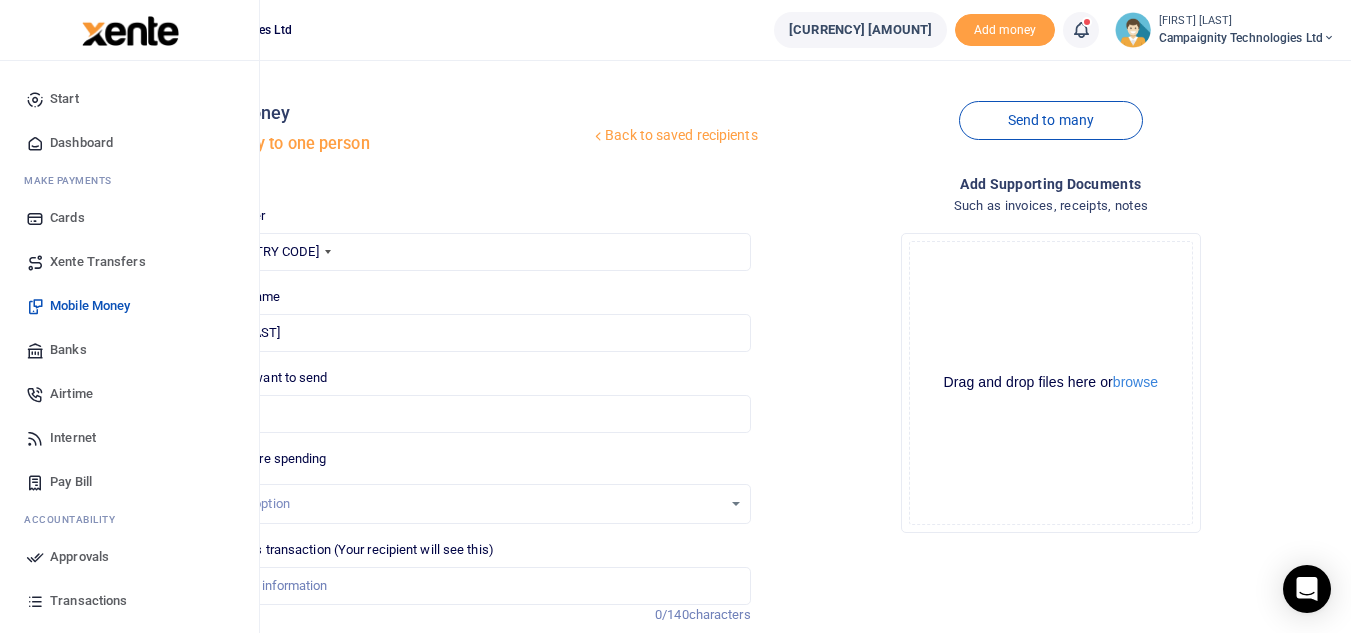 click on "Approvals" at bounding box center [79, 557] 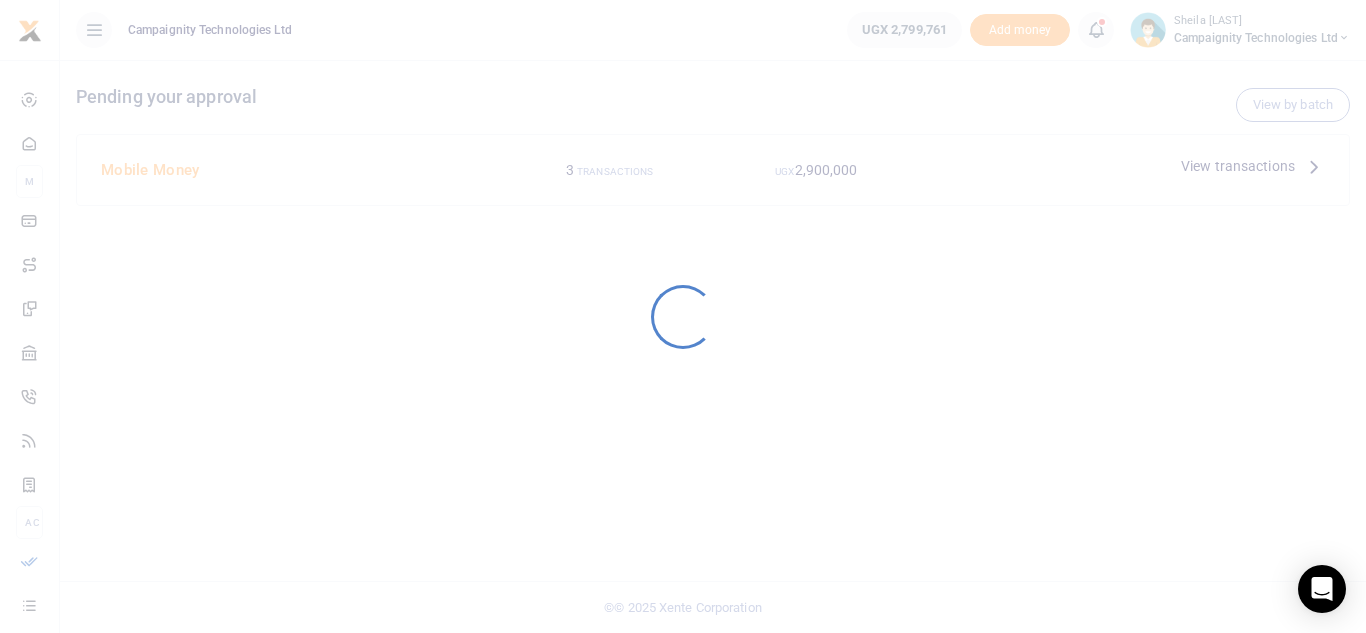 scroll, scrollTop: 0, scrollLeft: 0, axis: both 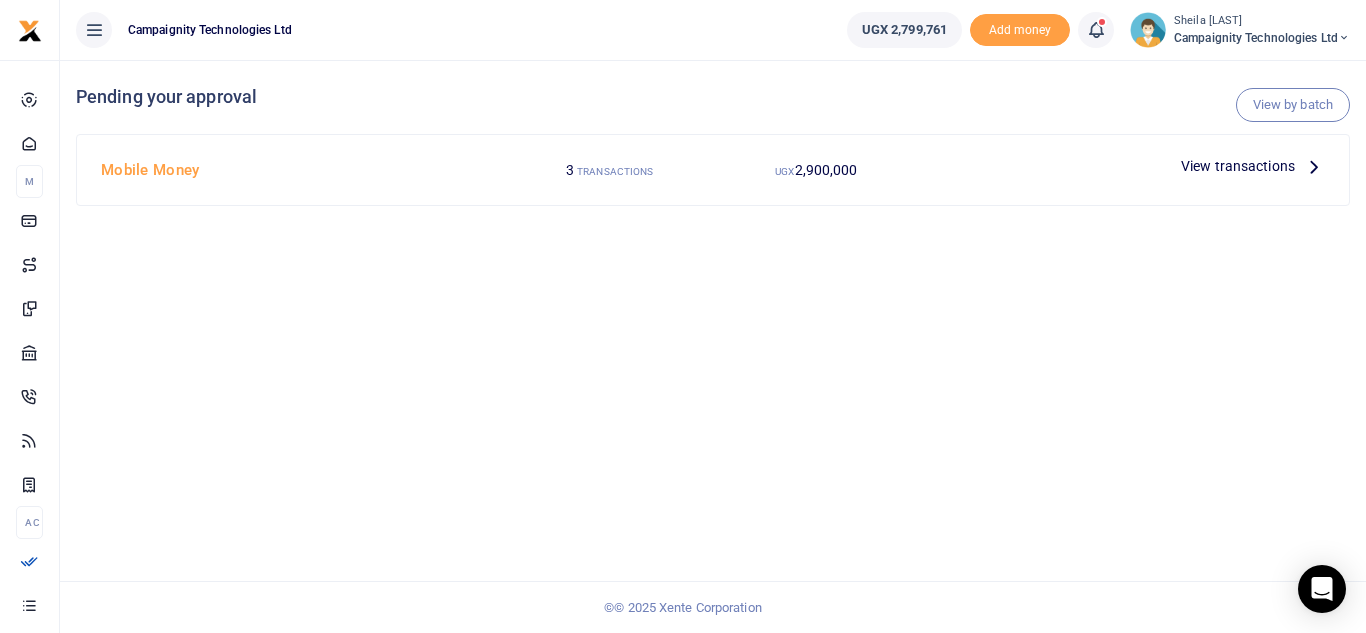 click on "View transactions" at bounding box center [1238, 166] 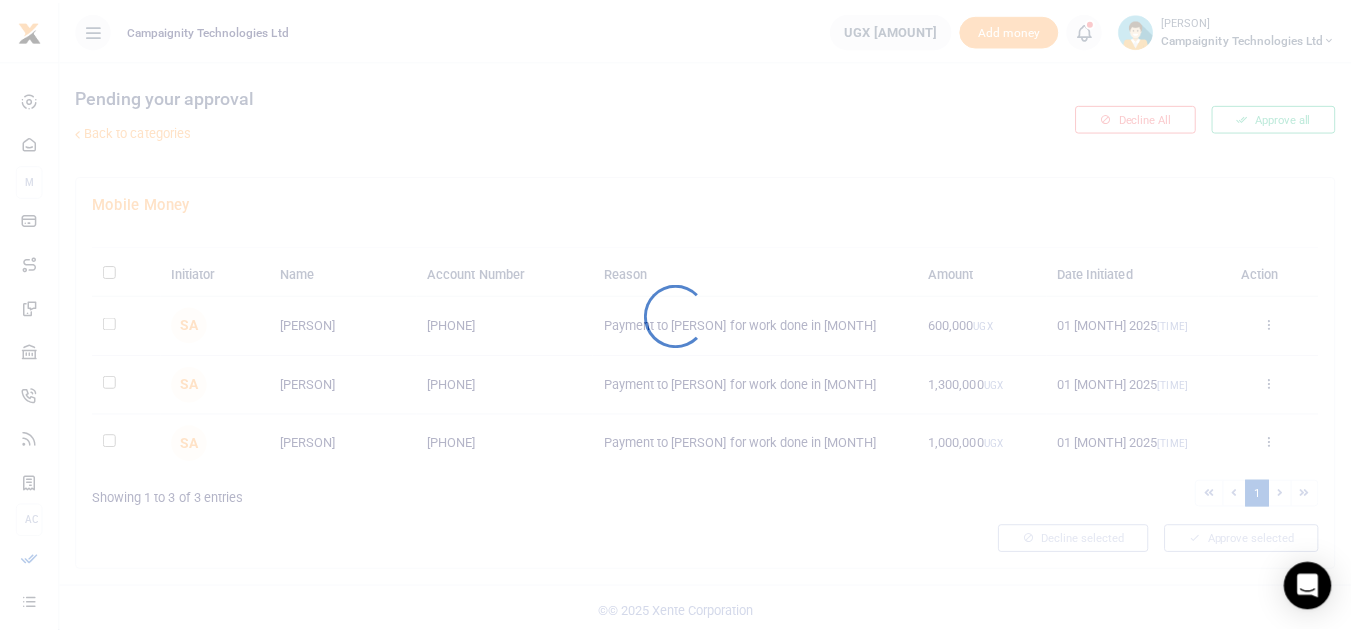 scroll, scrollTop: 0, scrollLeft: 0, axis: both 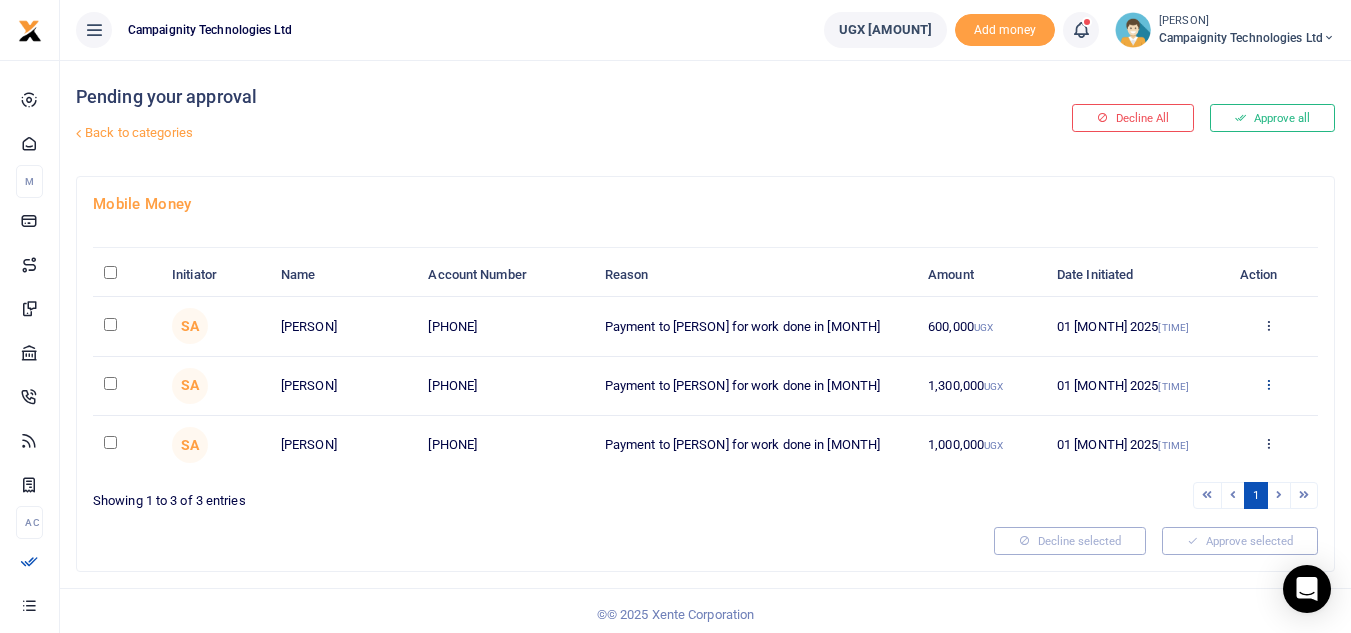 click at bounding box center [1268, 384] 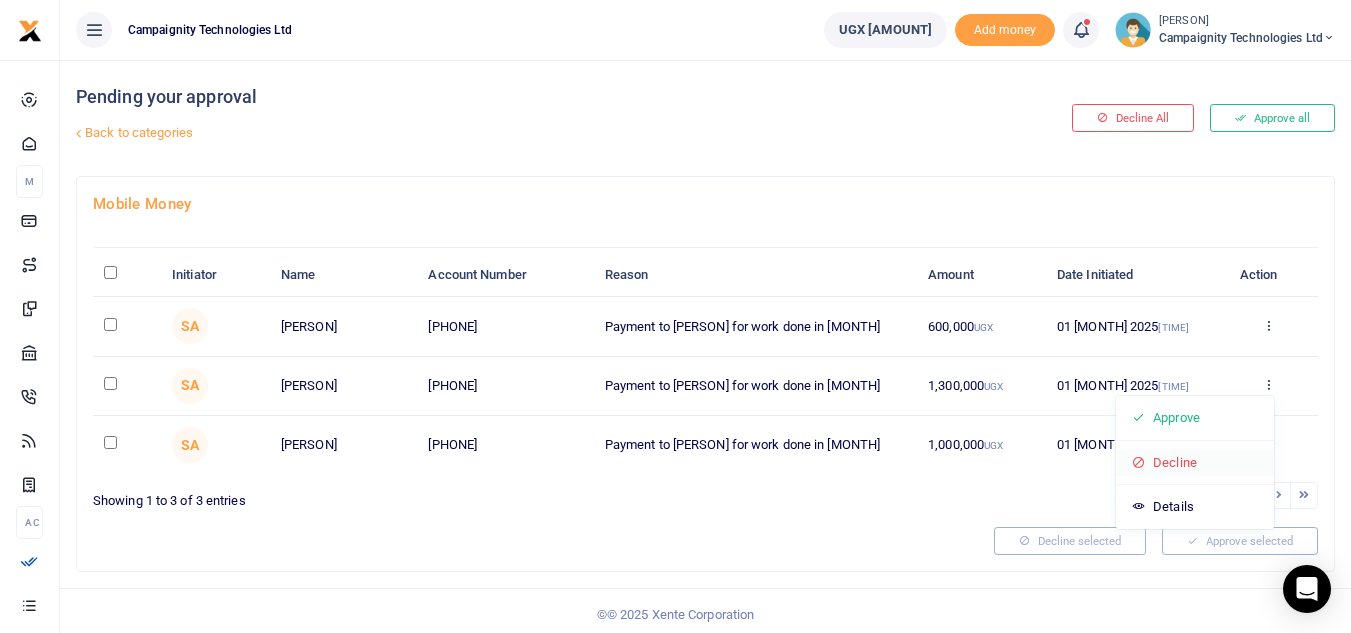 click on "Decline" at bounding box center [1195, 463] 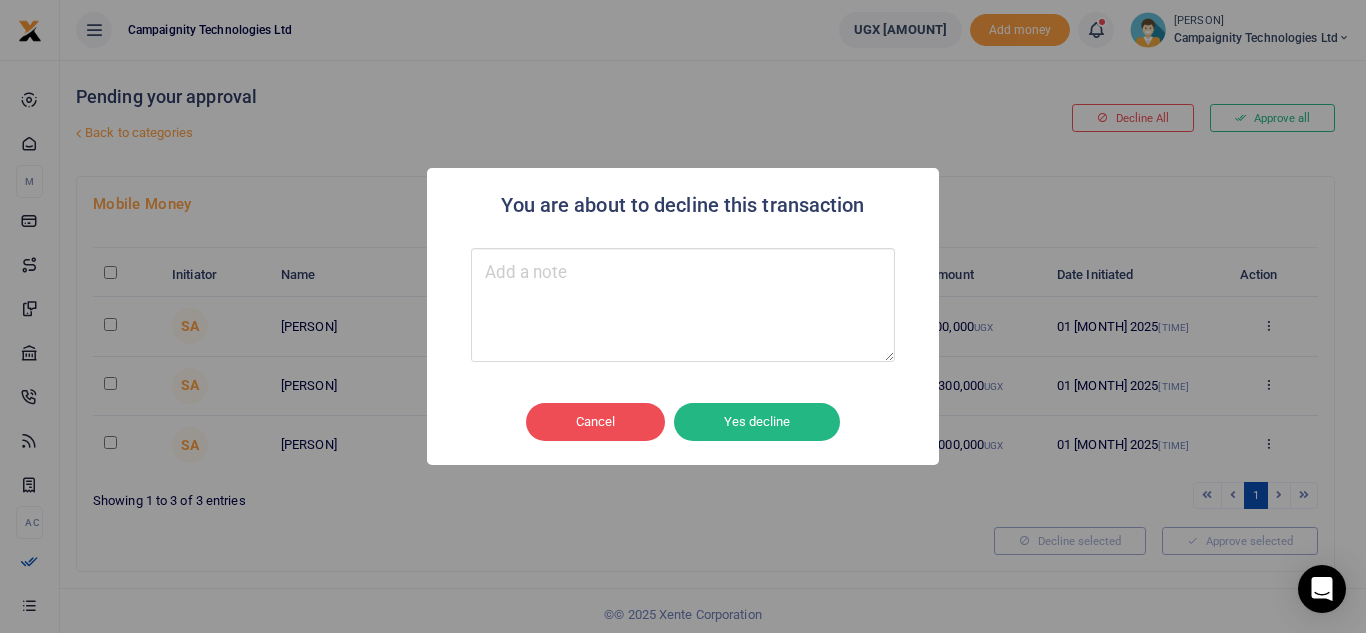 click at bounding box center (683, 305) 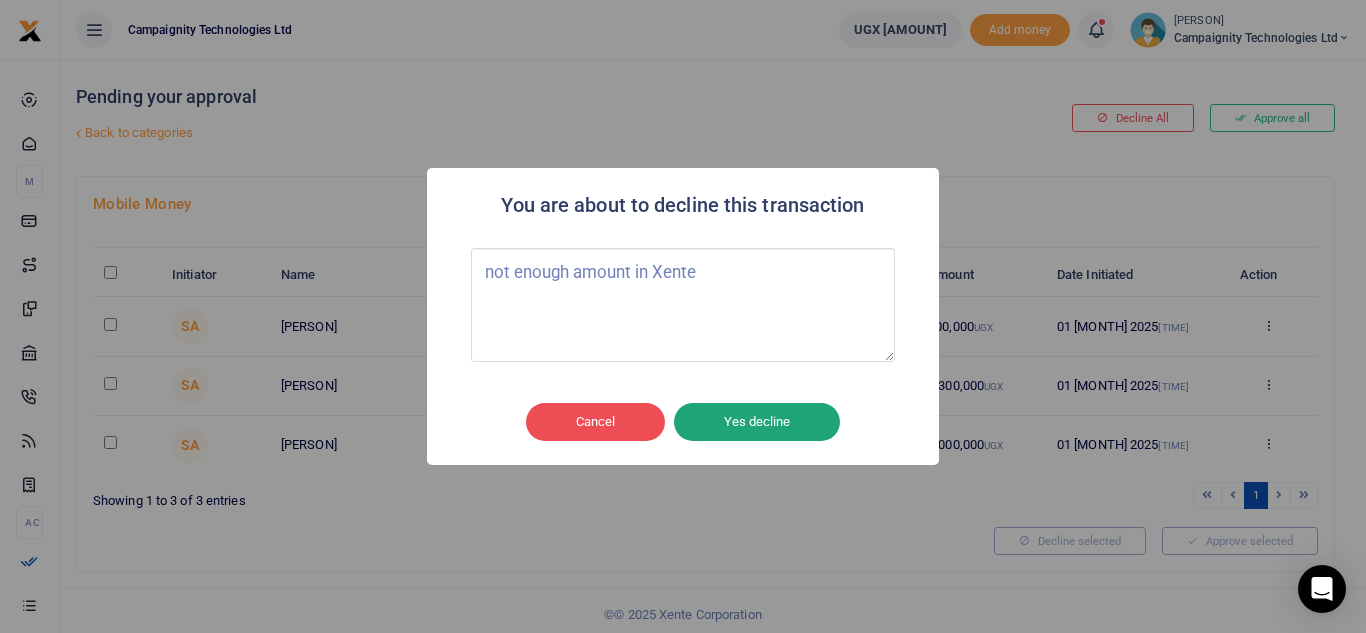 type on "not enough amount in Xente" 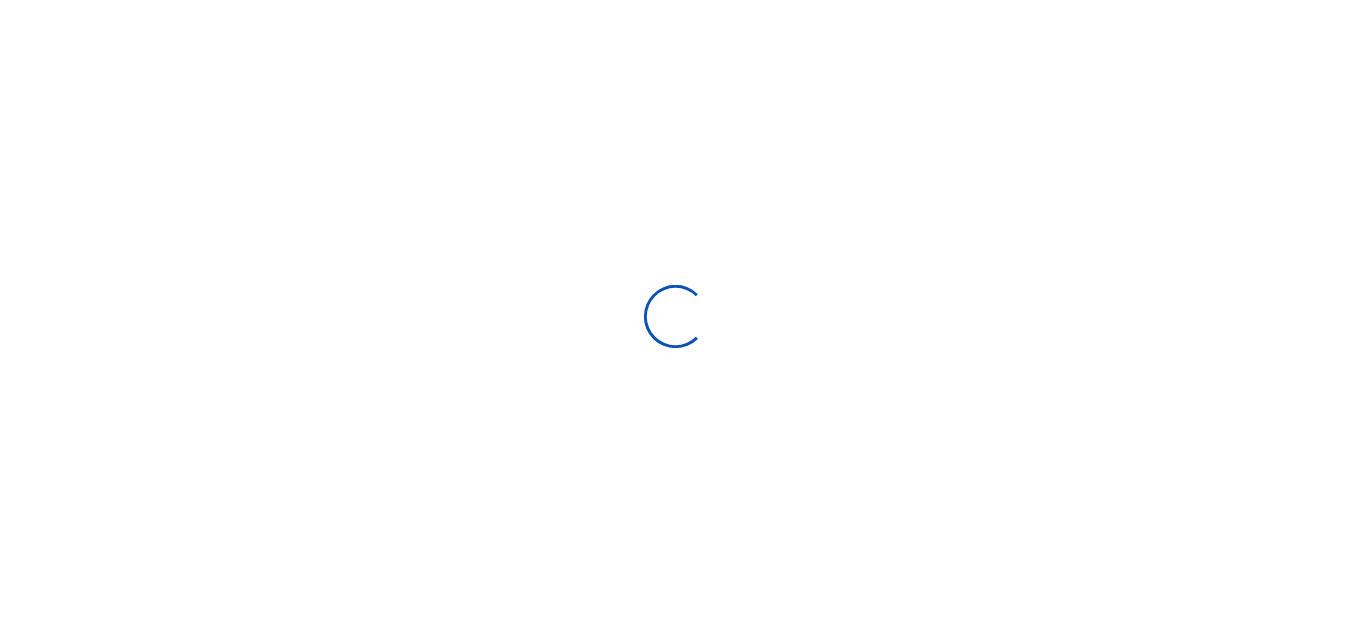 scroll, scrollTop: 0, scrollLeft: 0, axis: both 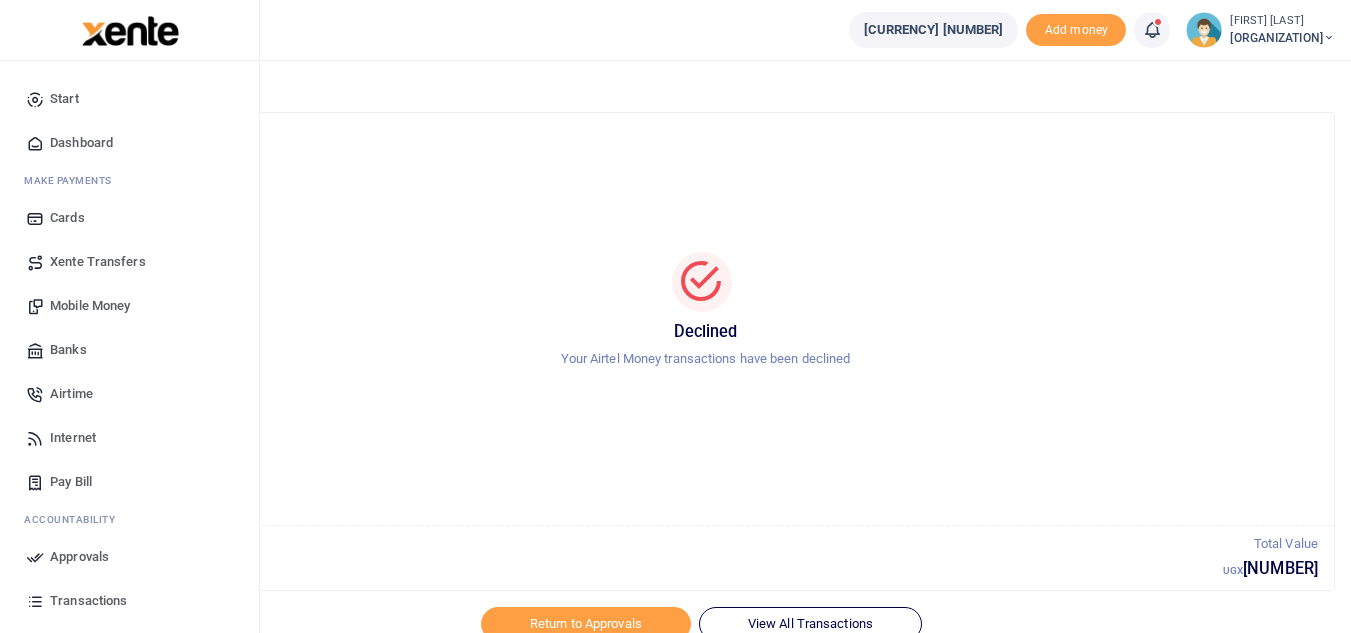 click on "Mobile Money" at bounding box center (90, 306) 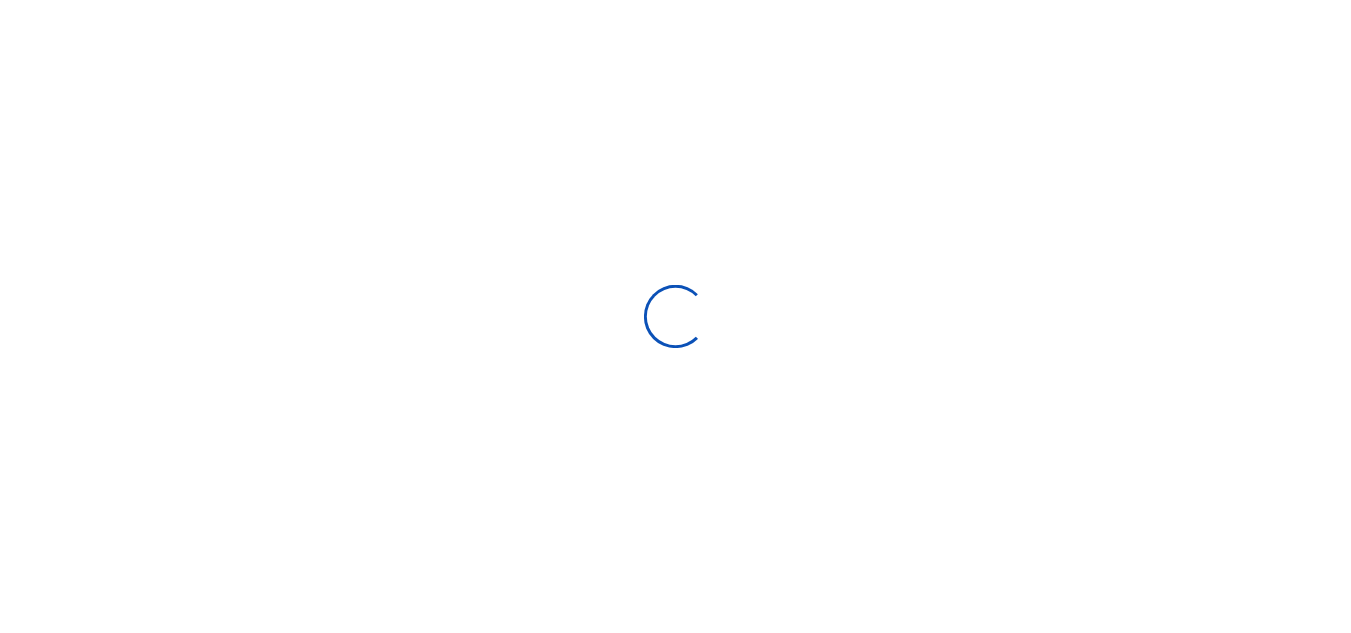 scroll, scrollTop: 0, scrollLeft: 0, axis: both 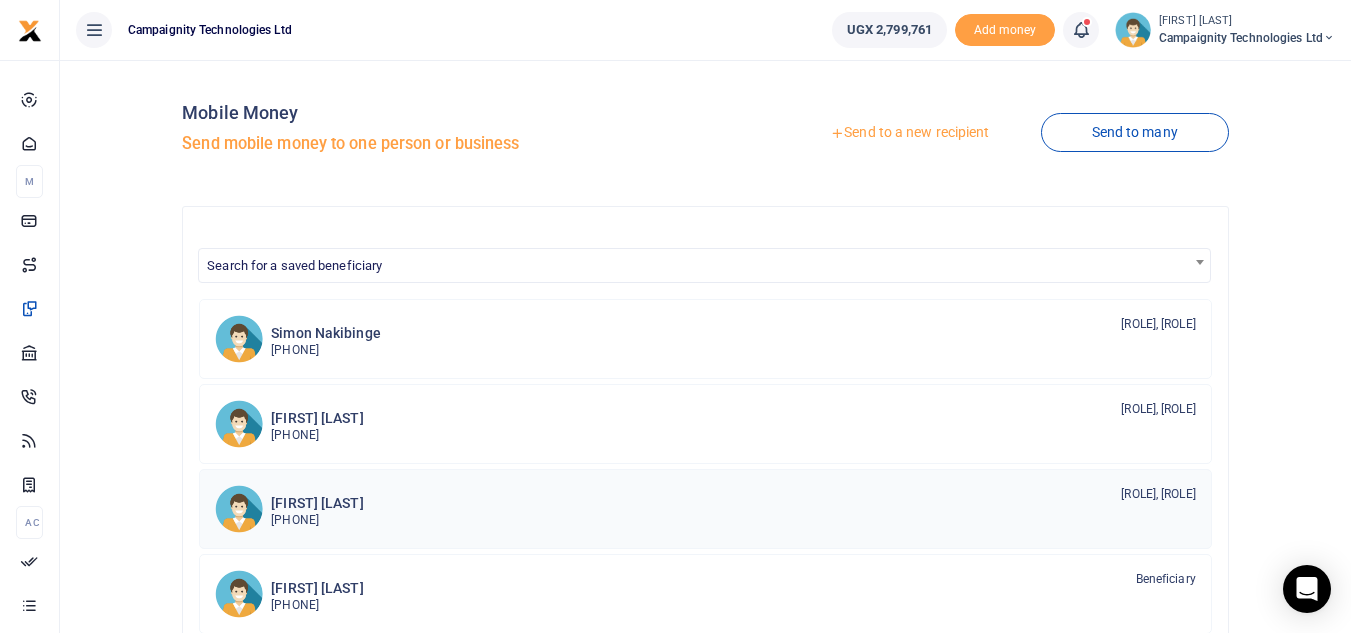 click on "[PHONE]" at bounding box center [317, 520] 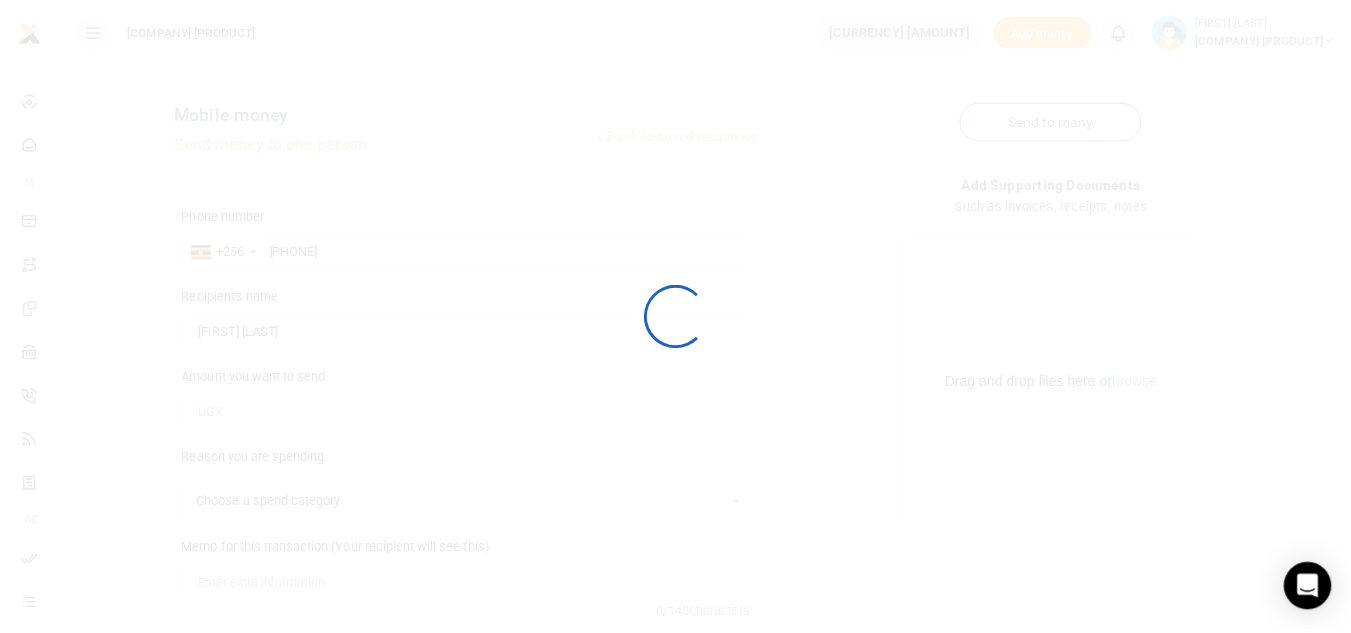 scroll, scrollTop: 0, scrollLeft: 0, axis: both 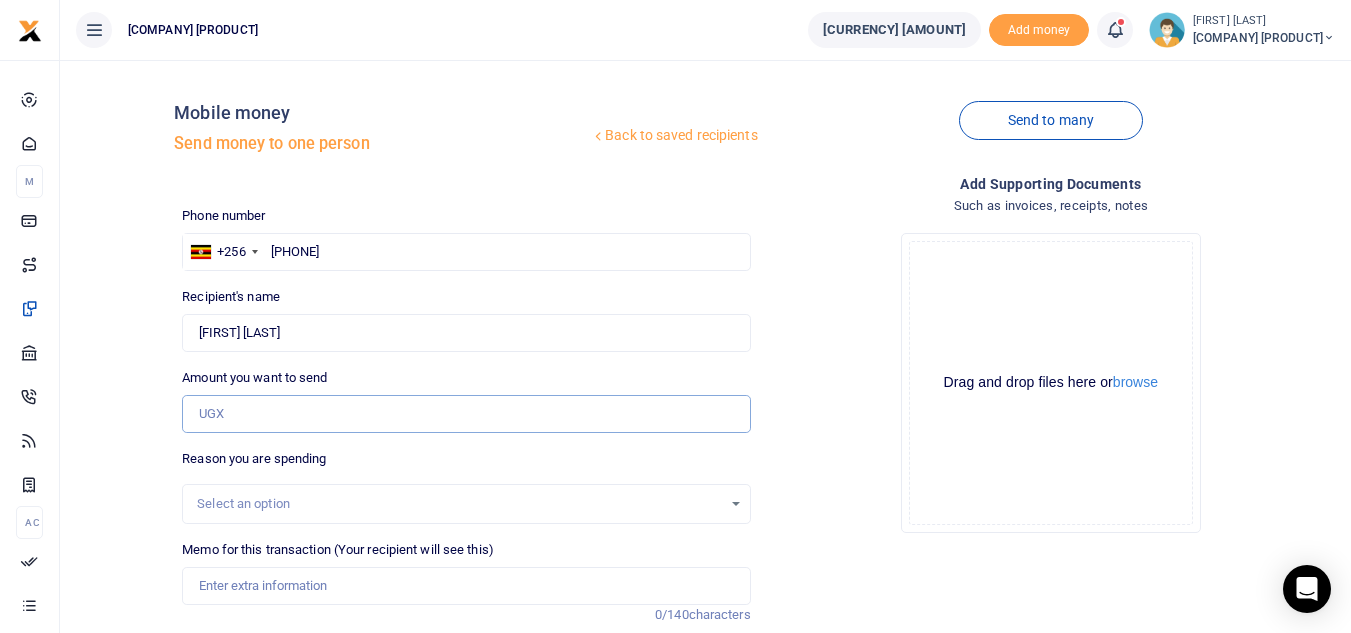 click on "Amount you want to send" at bounding box center (466, 414) 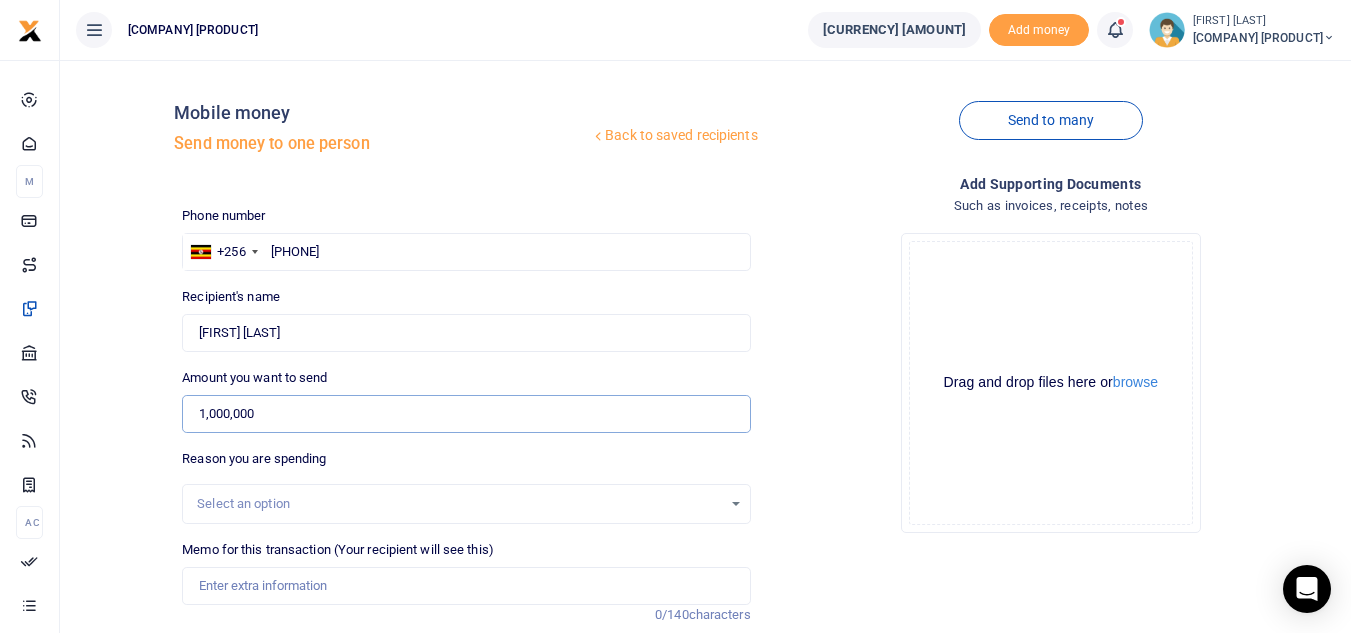 scroll, scrollTop: 196, scrollLeft: 0, axis: vertical 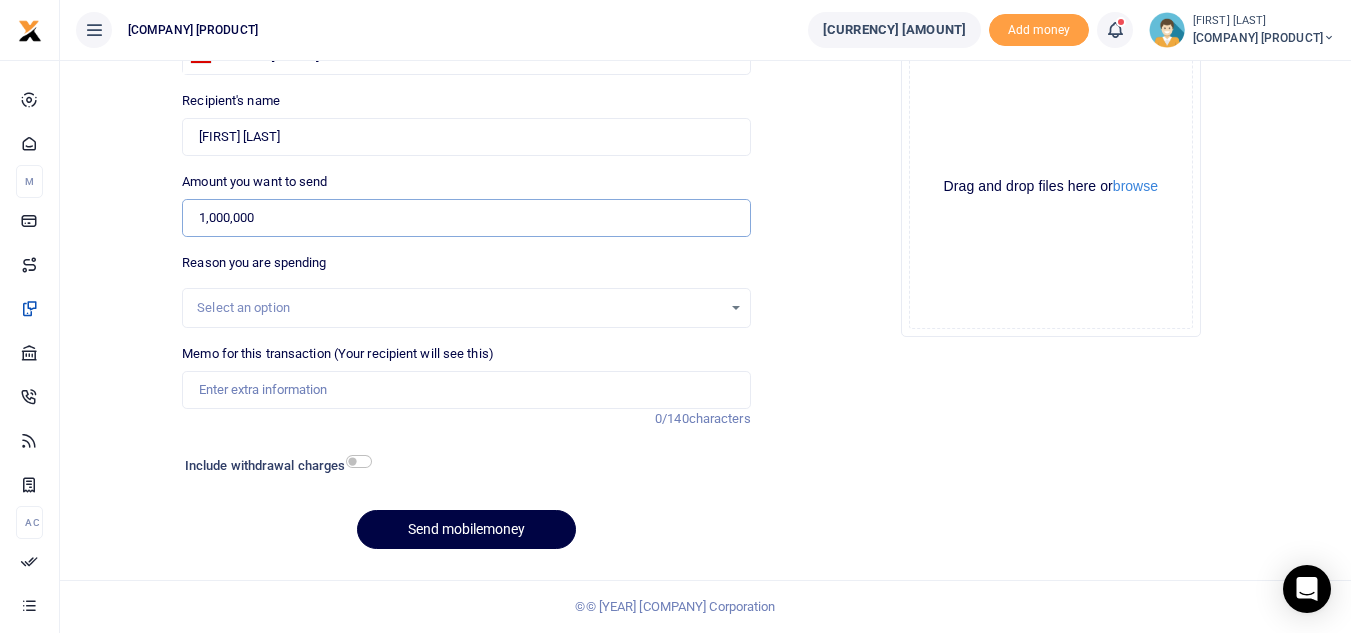 type on "1,000,000" 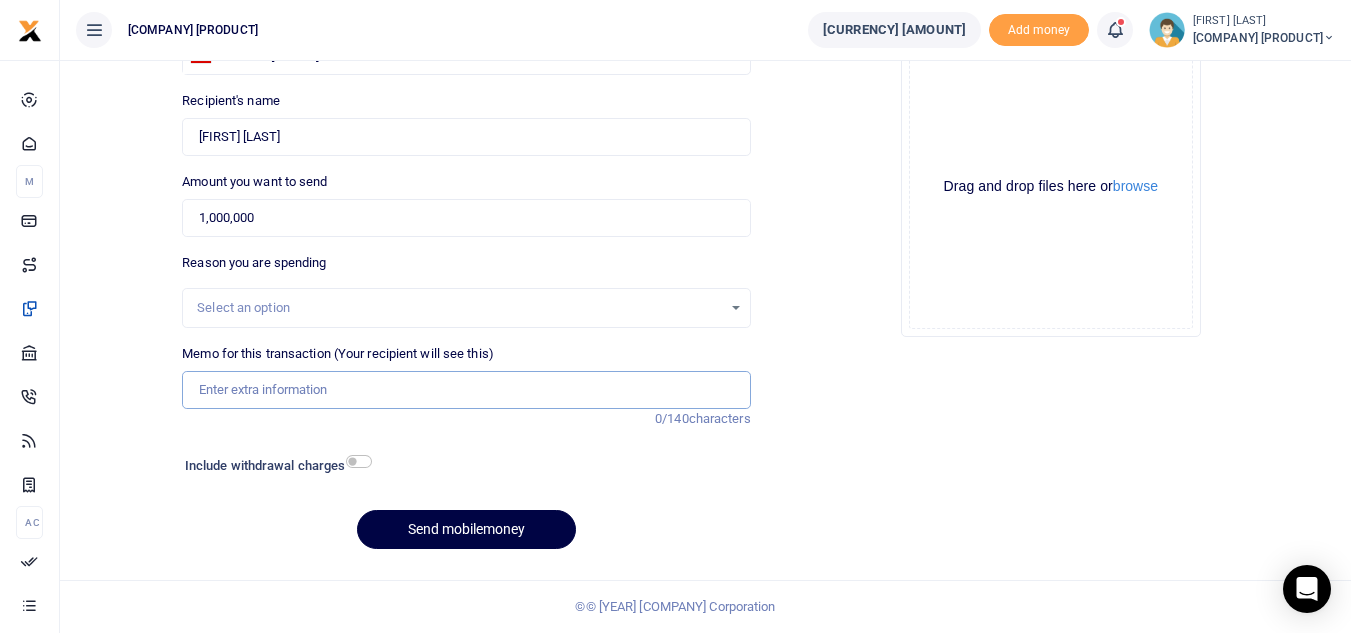 click on "Memo for this transaction (Your recipient will see this)" at bounding box center [466, 390] 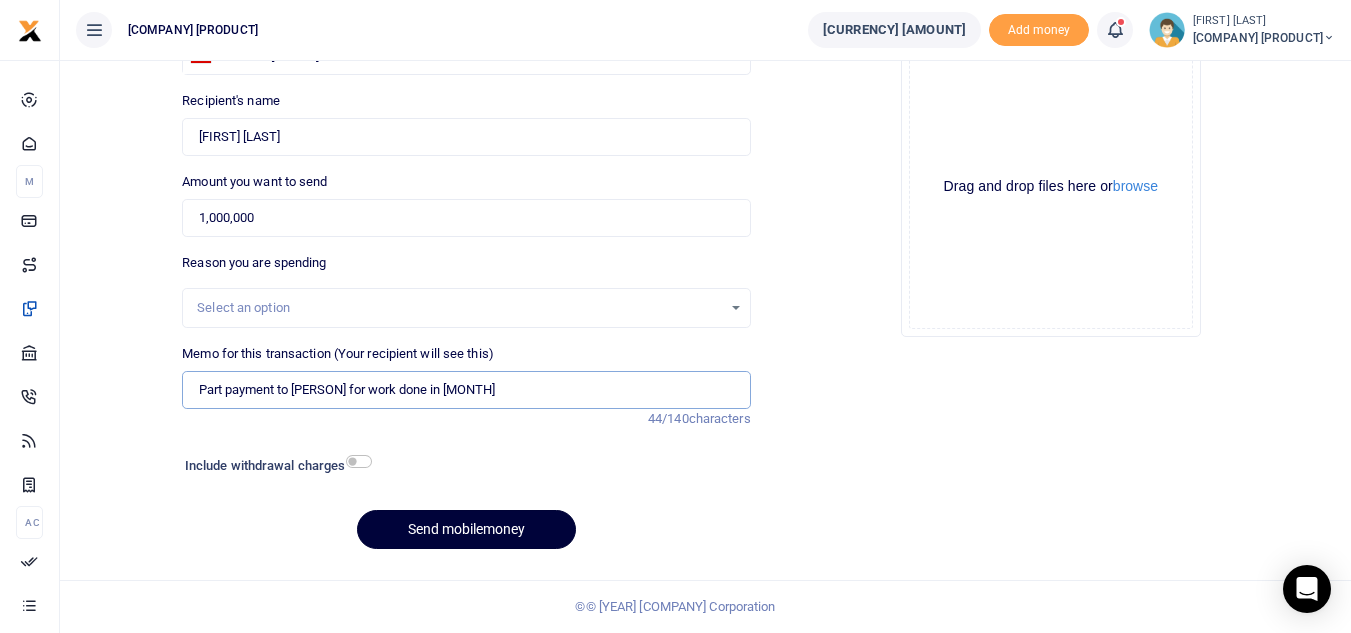 type on "Part payment to sheila for work done in June" 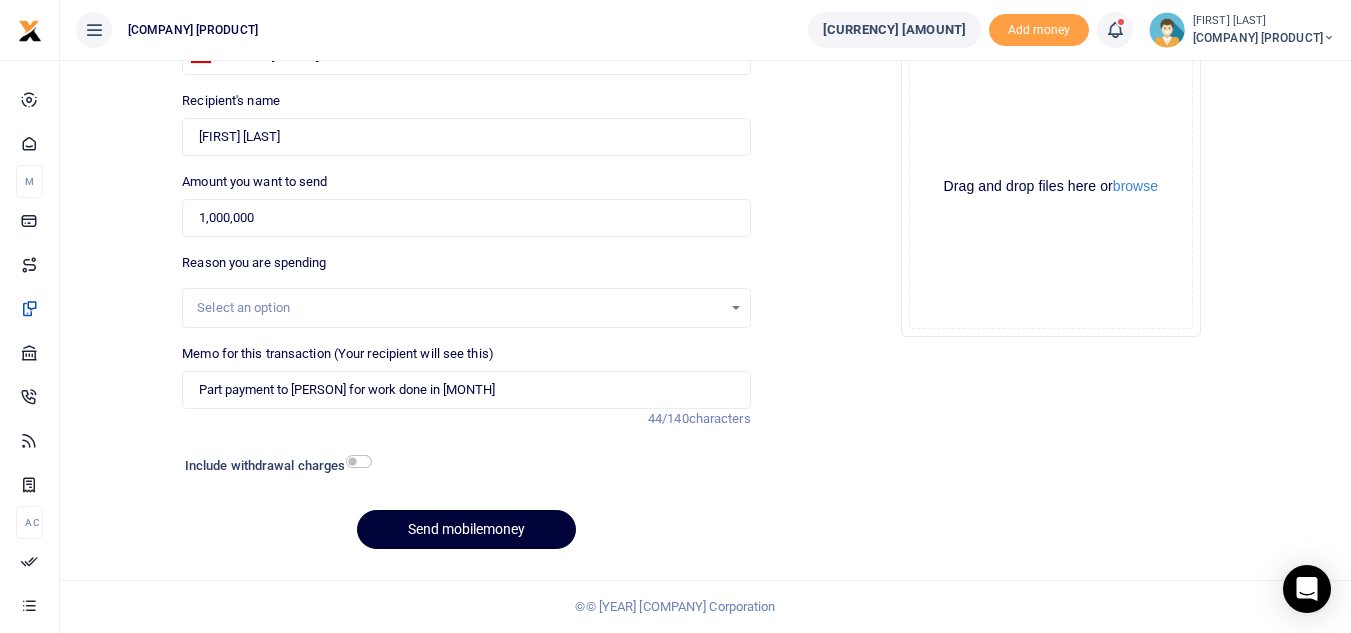 click on "Send mobilemoney" at bounding box center (466, 529) 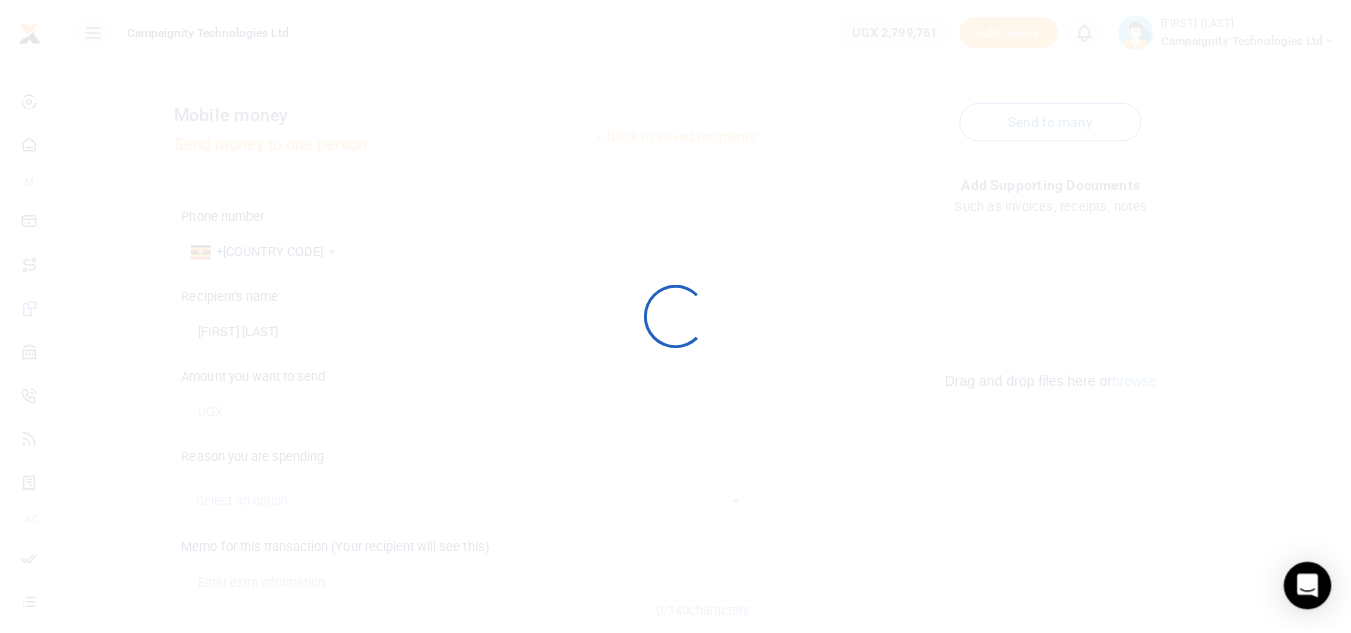 scroll, scrollTop: 196, scrollLeft: 0, axis: vertical 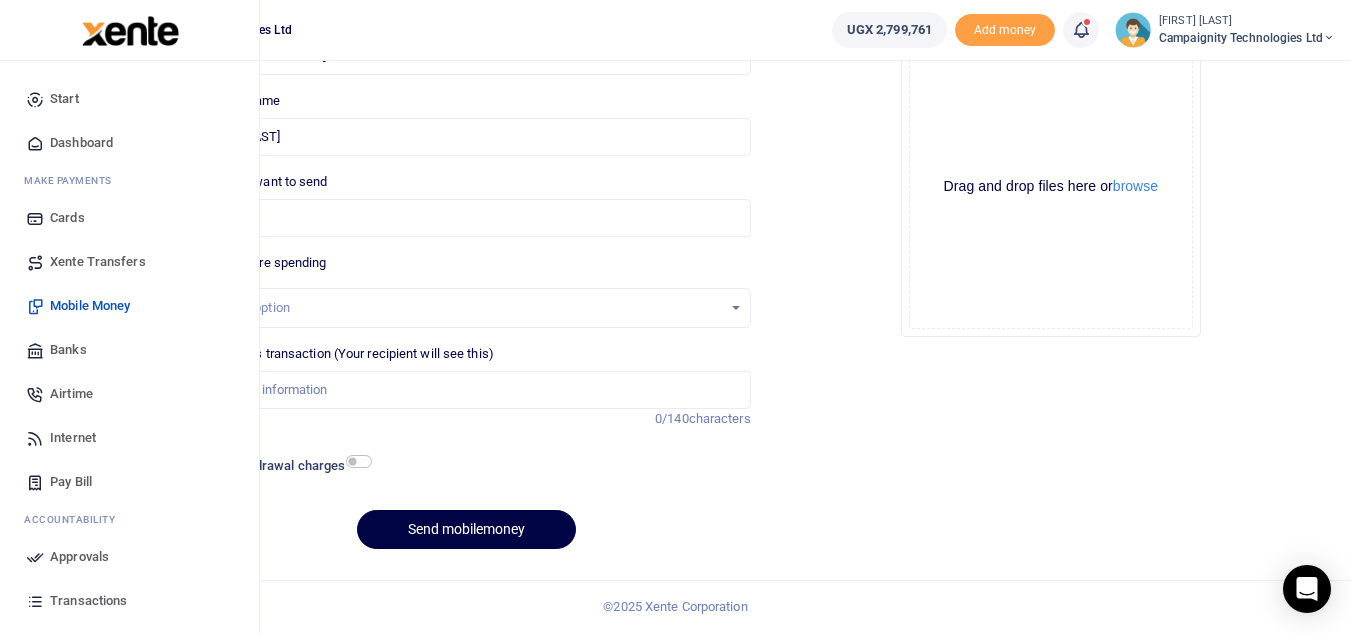 click on "Approvals" at bounding box center (129, 557) 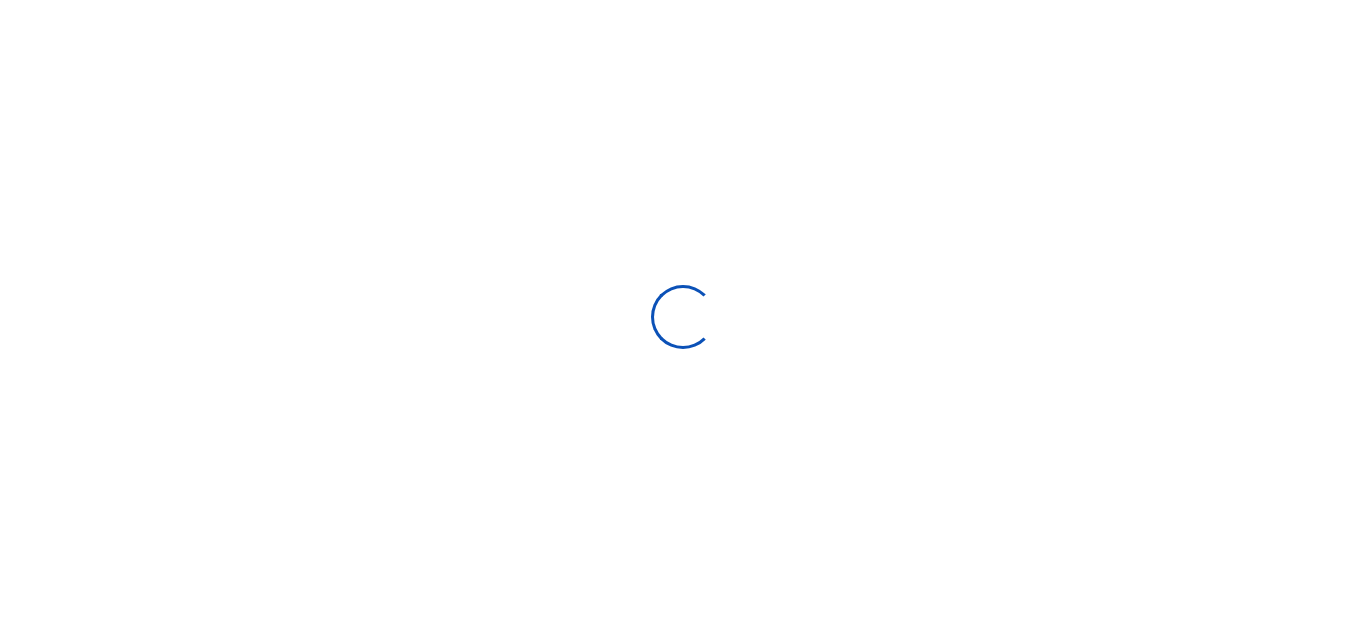scroll, scrollTop: 0, scrollLeft: 0, axis: both 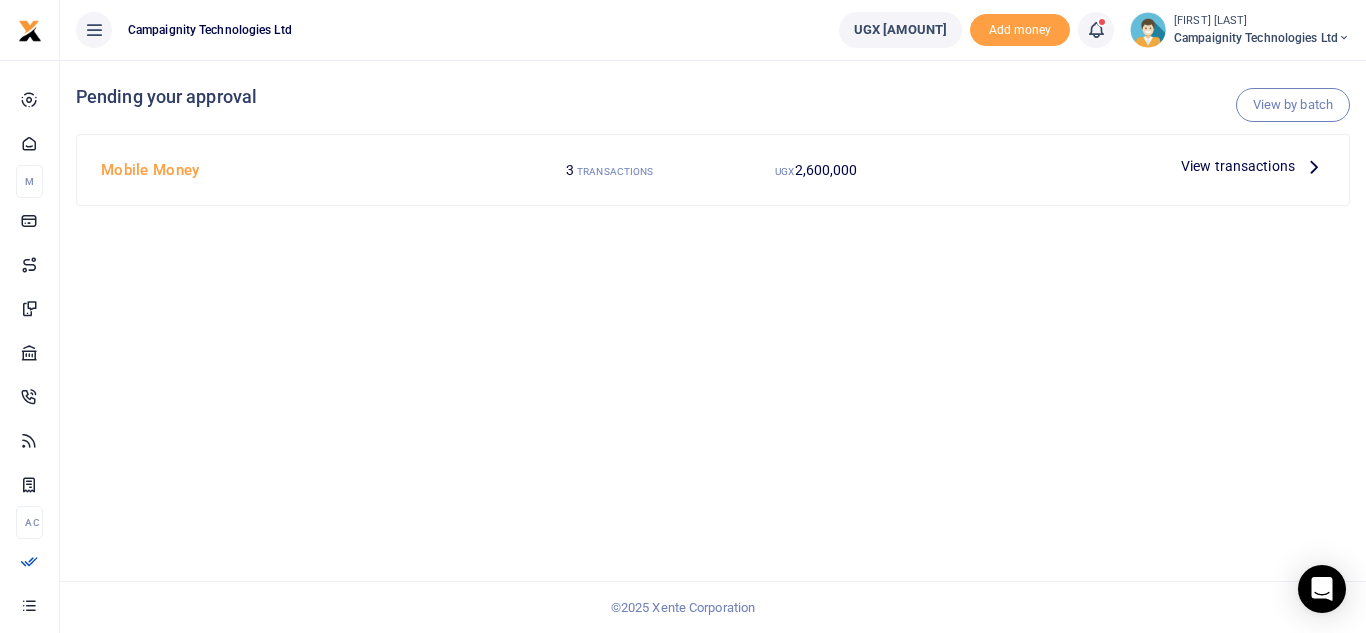 click on "View transactions" at bounding box center [1238, 166] 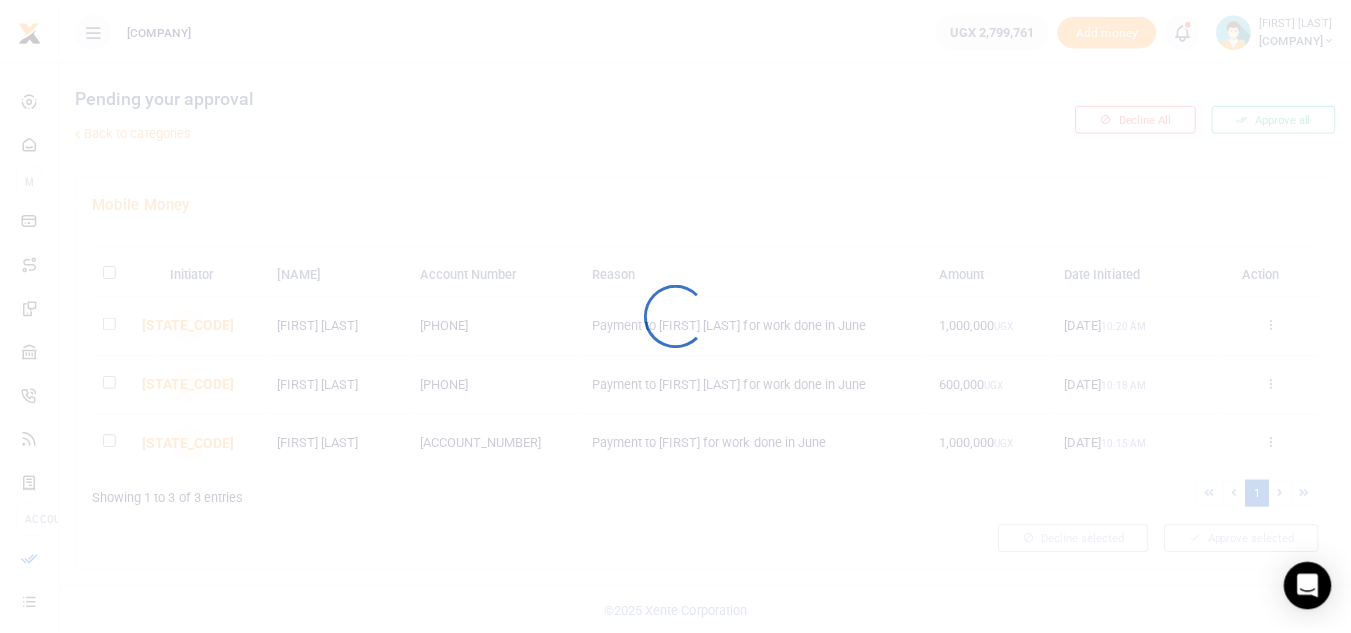 scroll, scrollTop: 0, scrollLeft: 0, axis: both 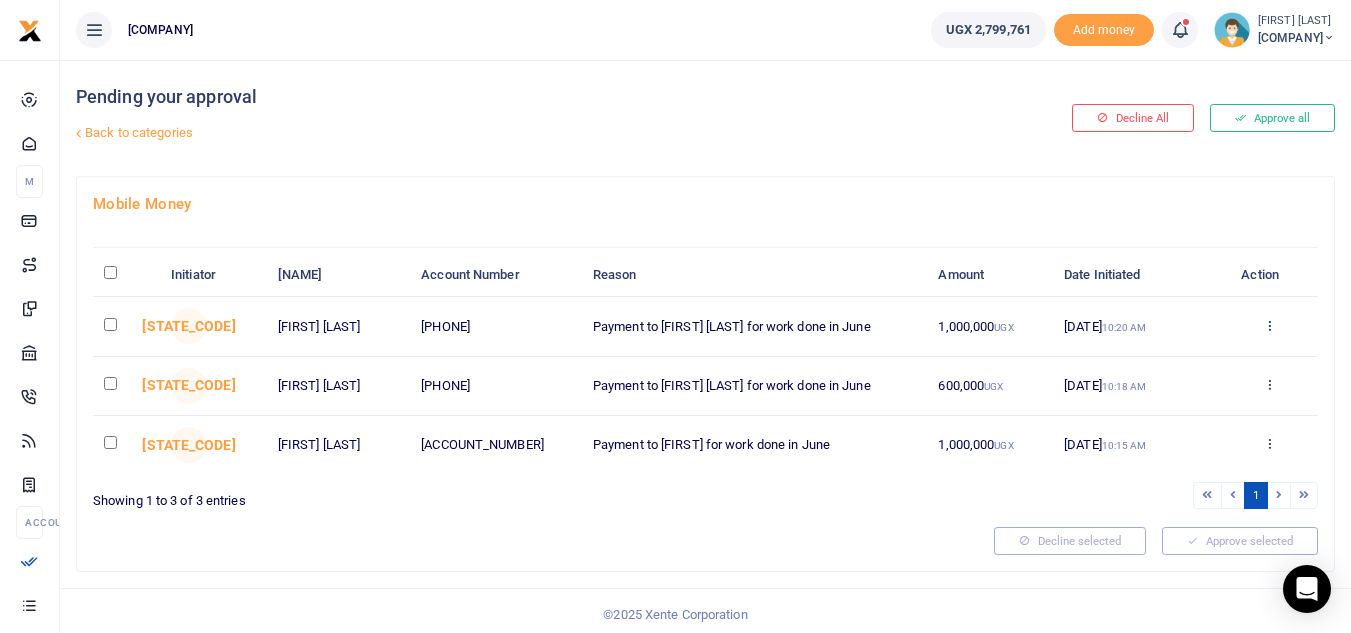 click at bounding box center (1269, 325) 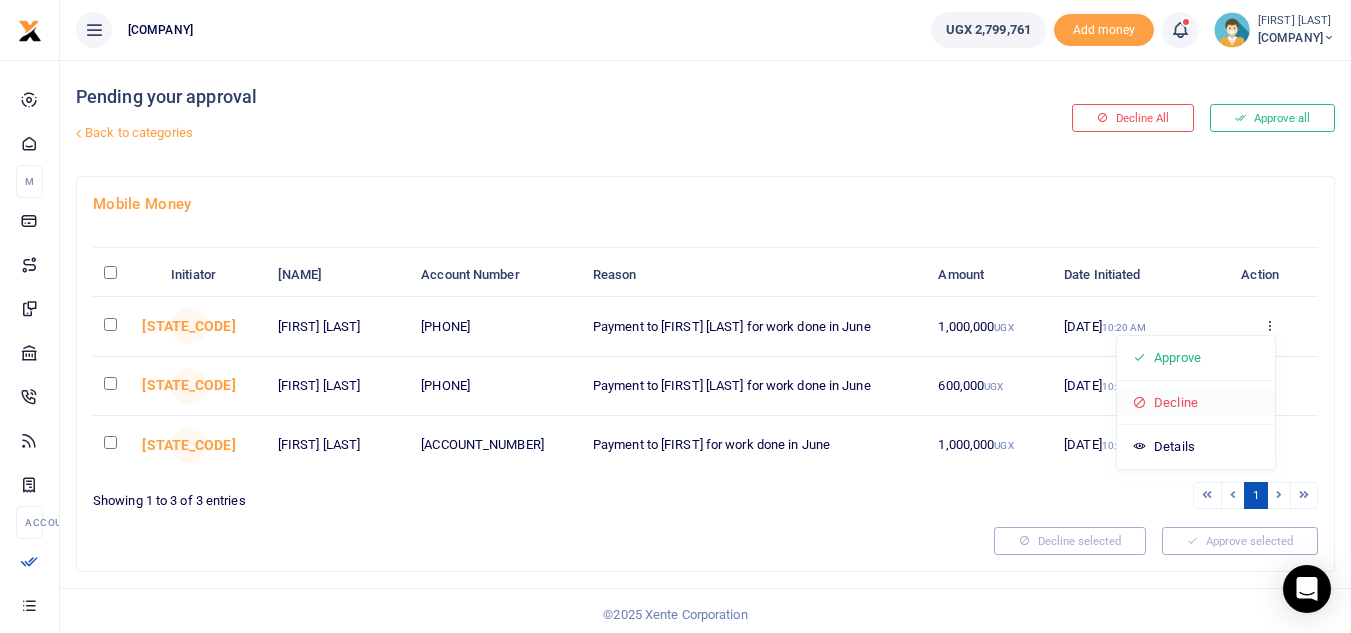 click on "Decline" at bounding box center [1196, 403] 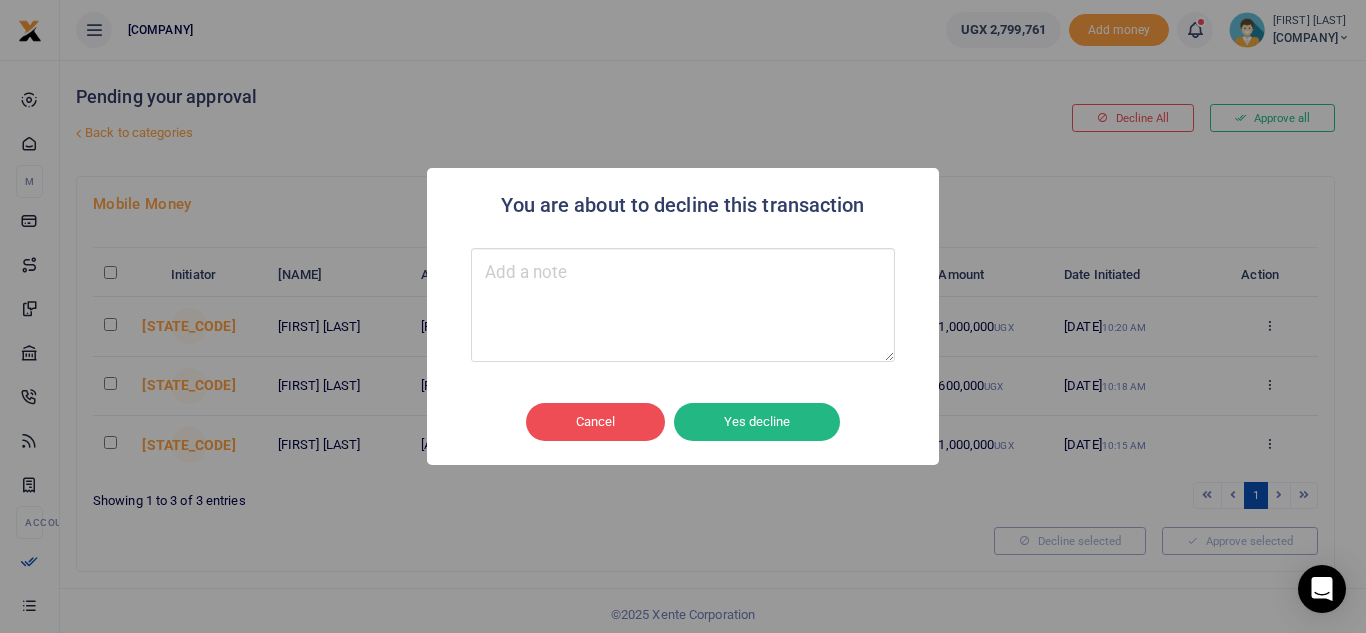 click at bounding box center [683, 305] 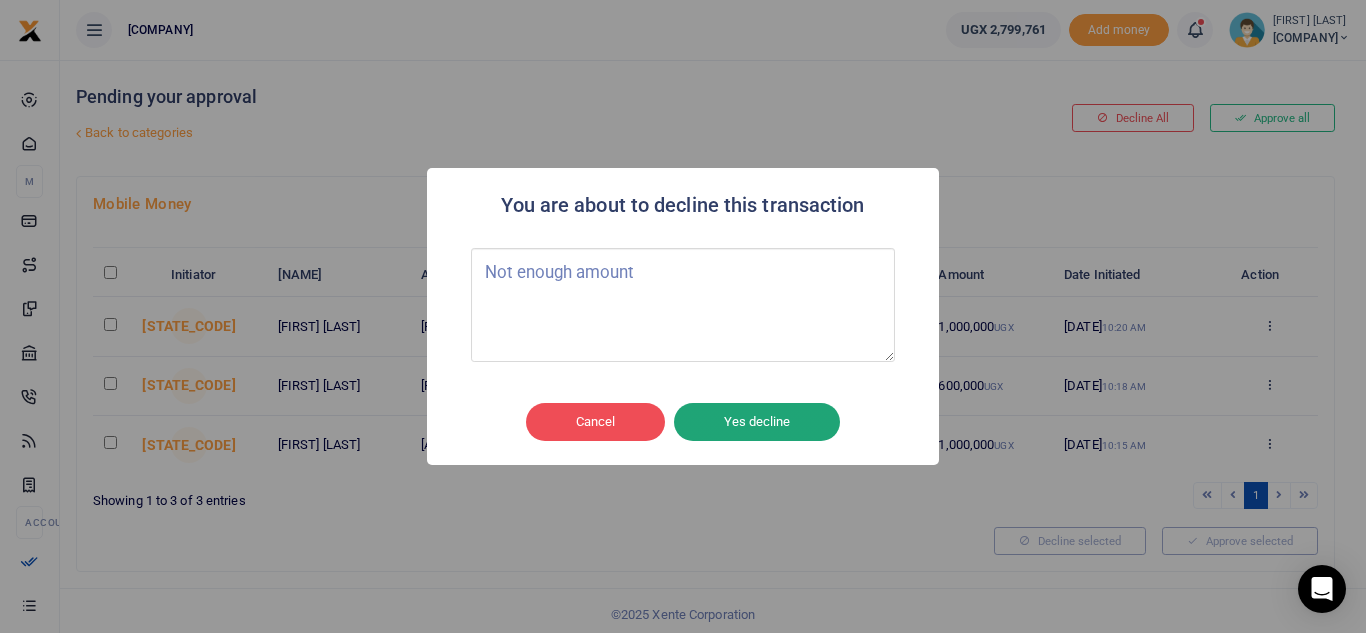 type on "Not enough amount" 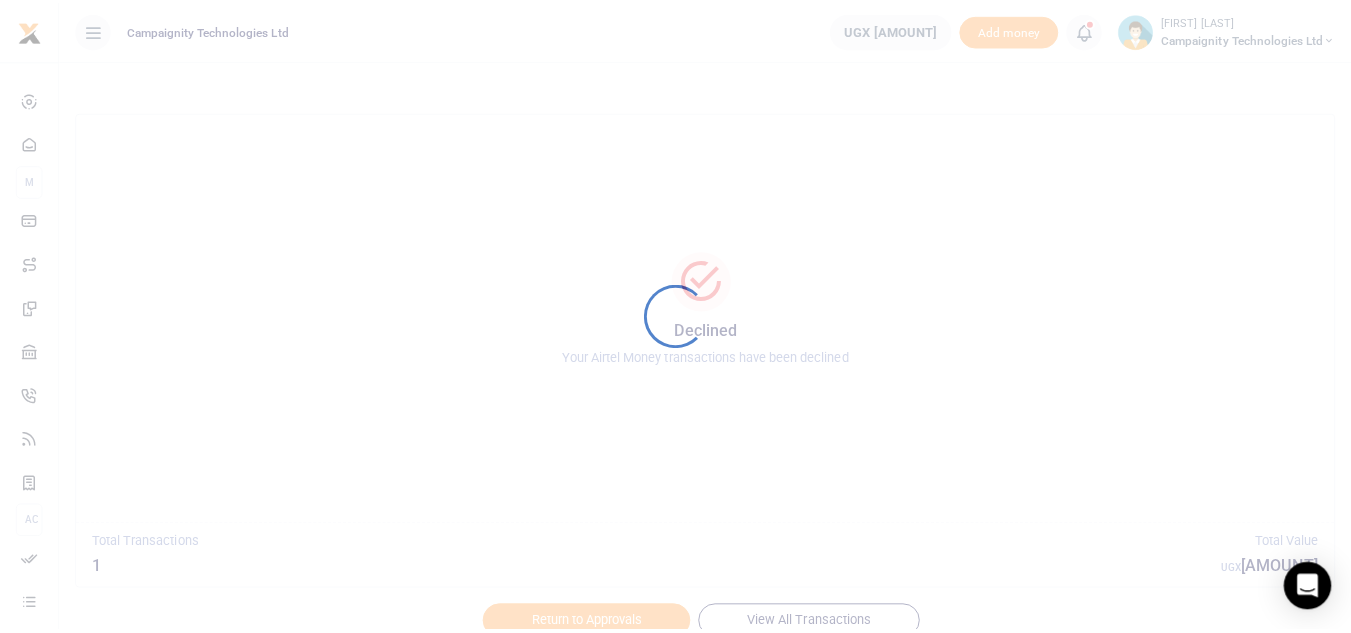 scroll, scrollTop: 0, scrollLeft: 0, axis: both 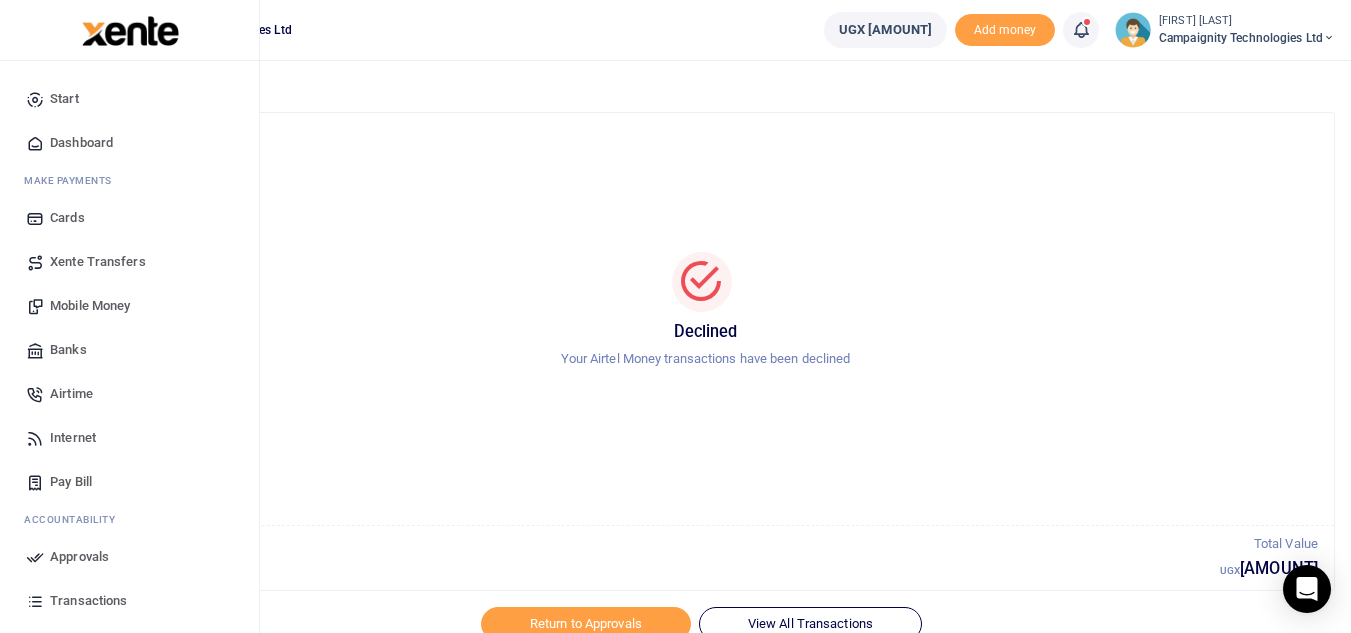 click on "Mobile Money" at bounding box center (90, 306) 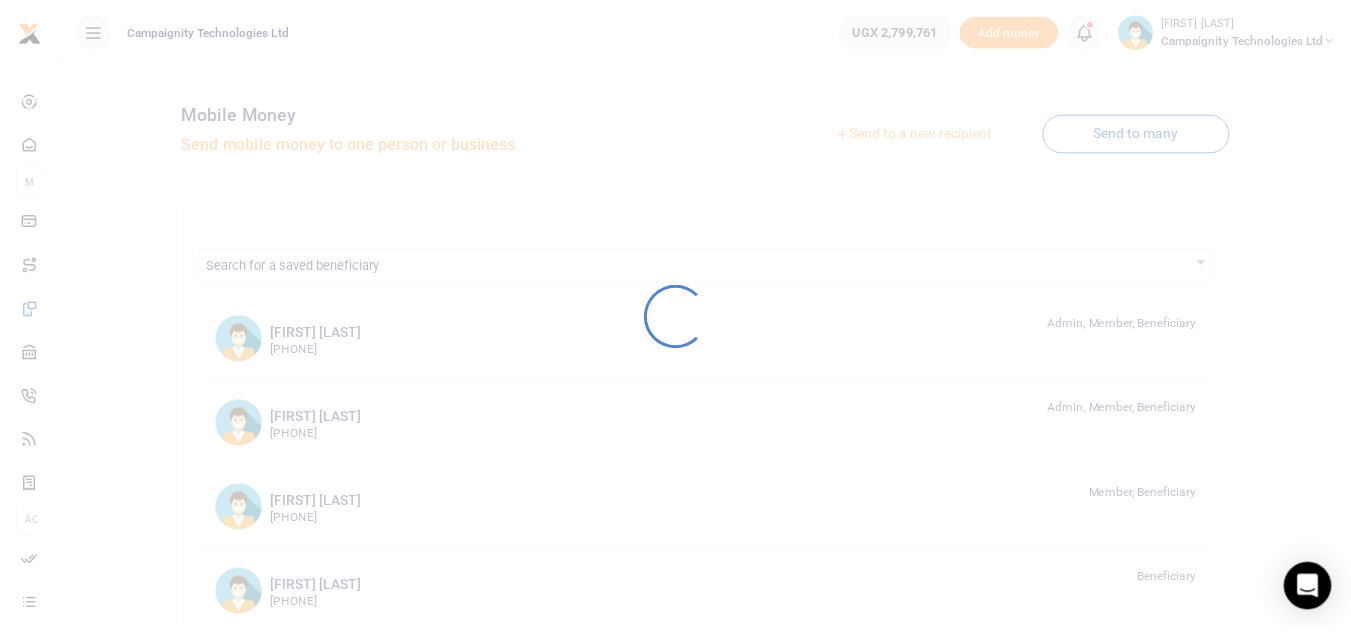 scroll, scrollTop: 0, scrollLeft: 0, axis: both 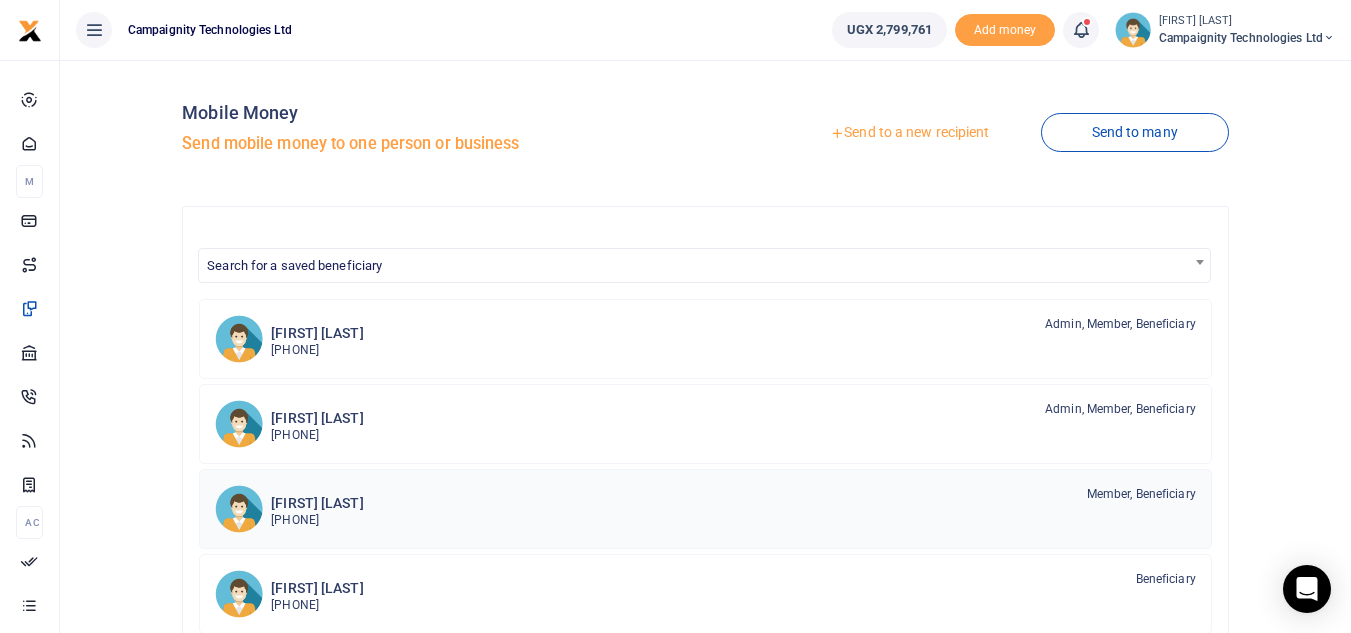 click on "[PHONE]" at bounding box center [317, 520] 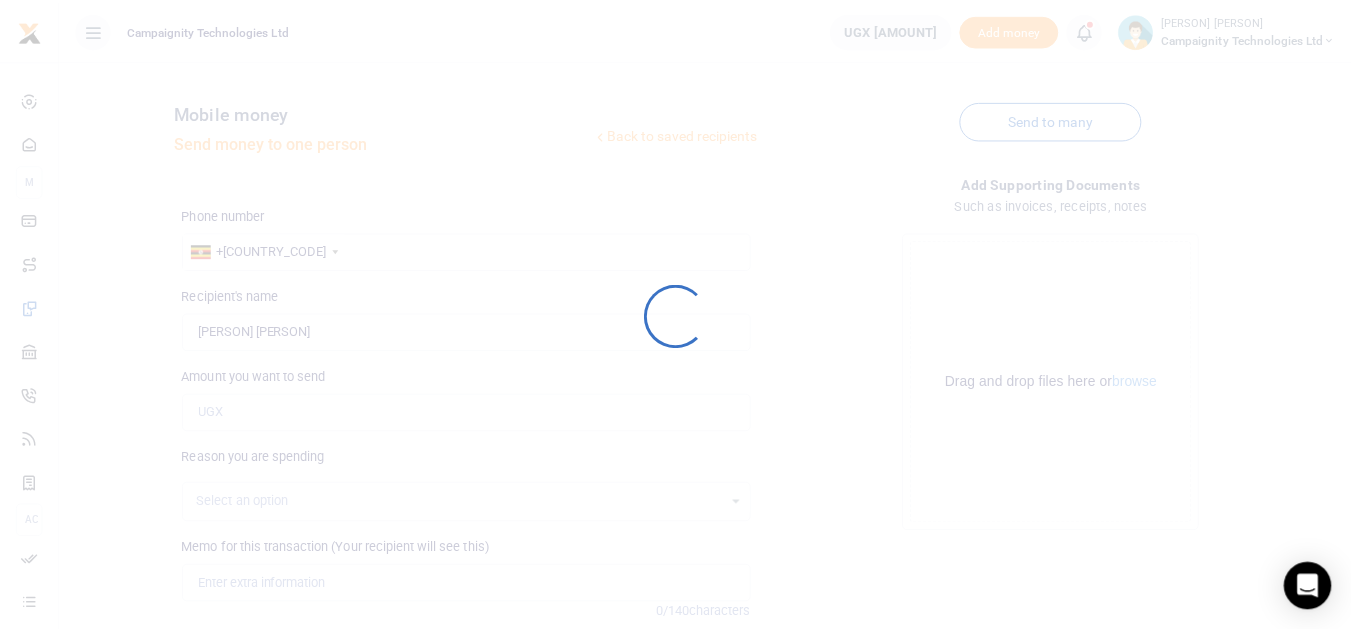 scroll, scrollTop: 0, scrollLeft: 0, axis: both 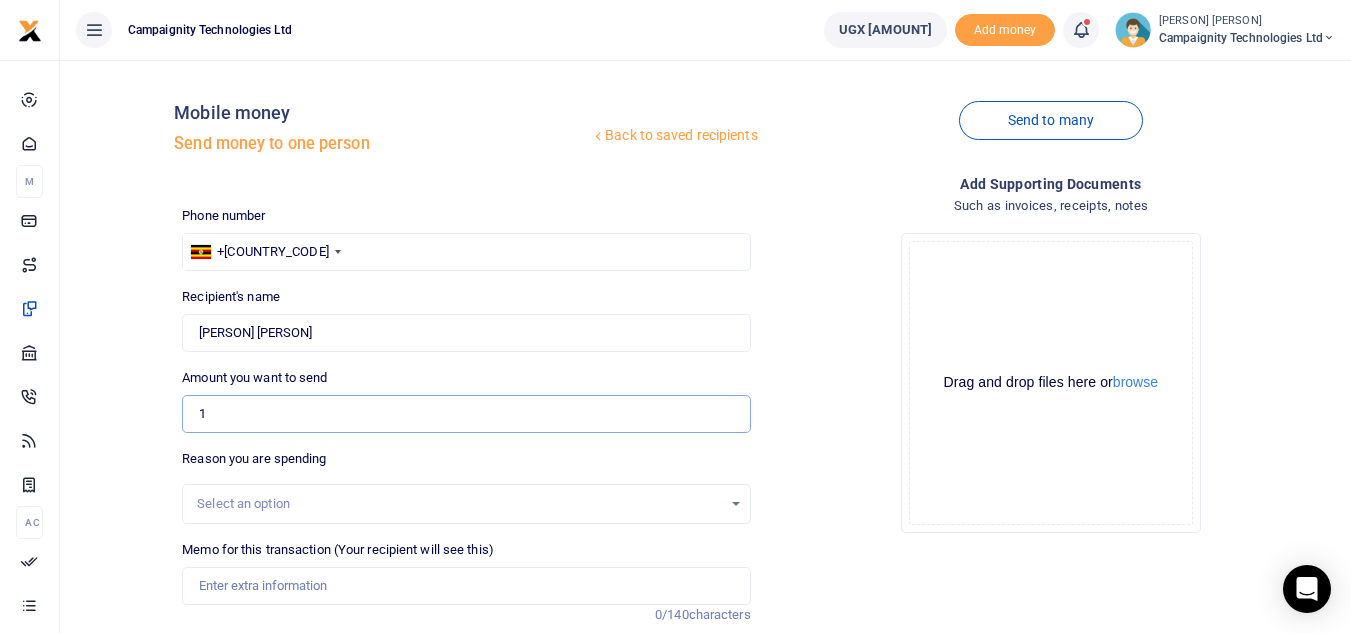 click on "1" at bounding box center (466, 414) 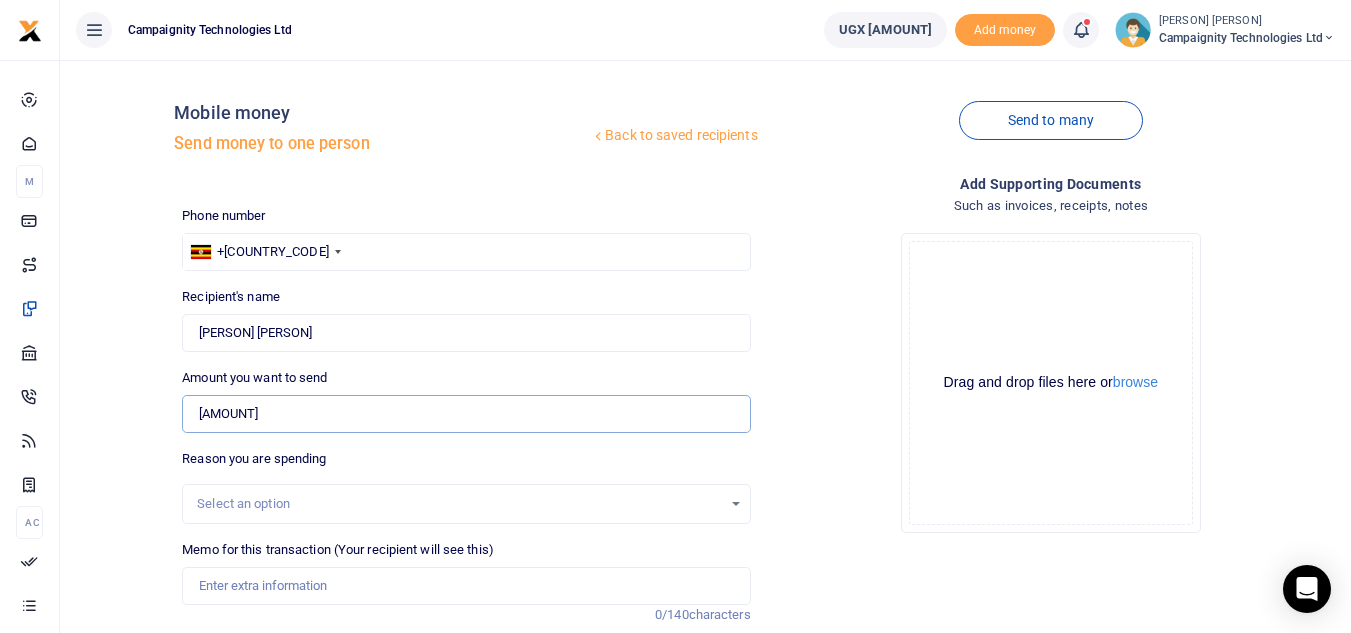 scroll, scrollTop: 196, scrollLeft: 0, axis: vertical 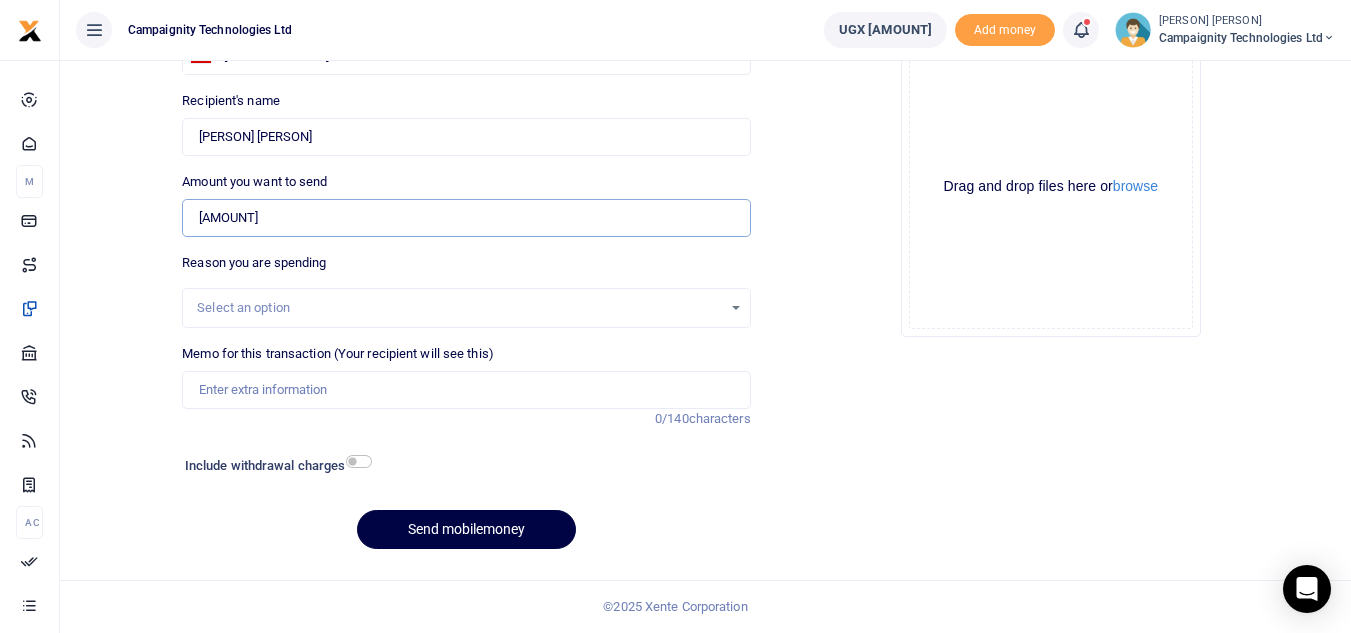 type on "1,100,000" 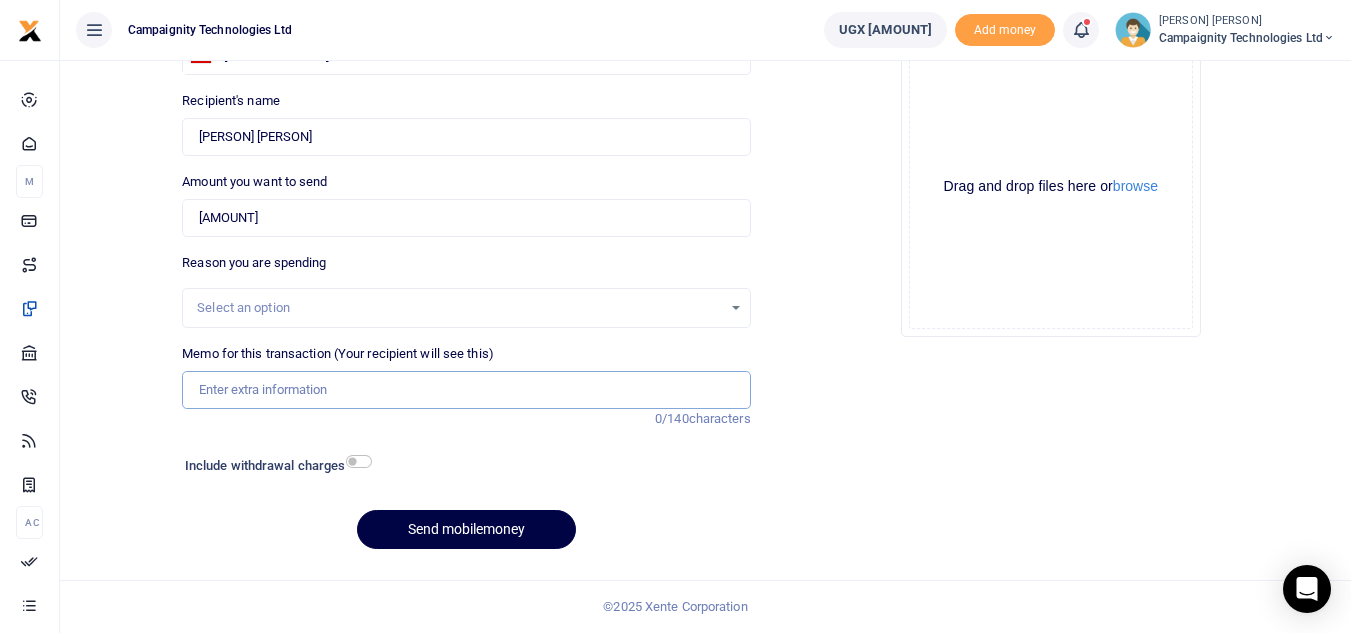 click on "Memo for this transaction (Your recipient will see this)" at bounding box center [466, 390] 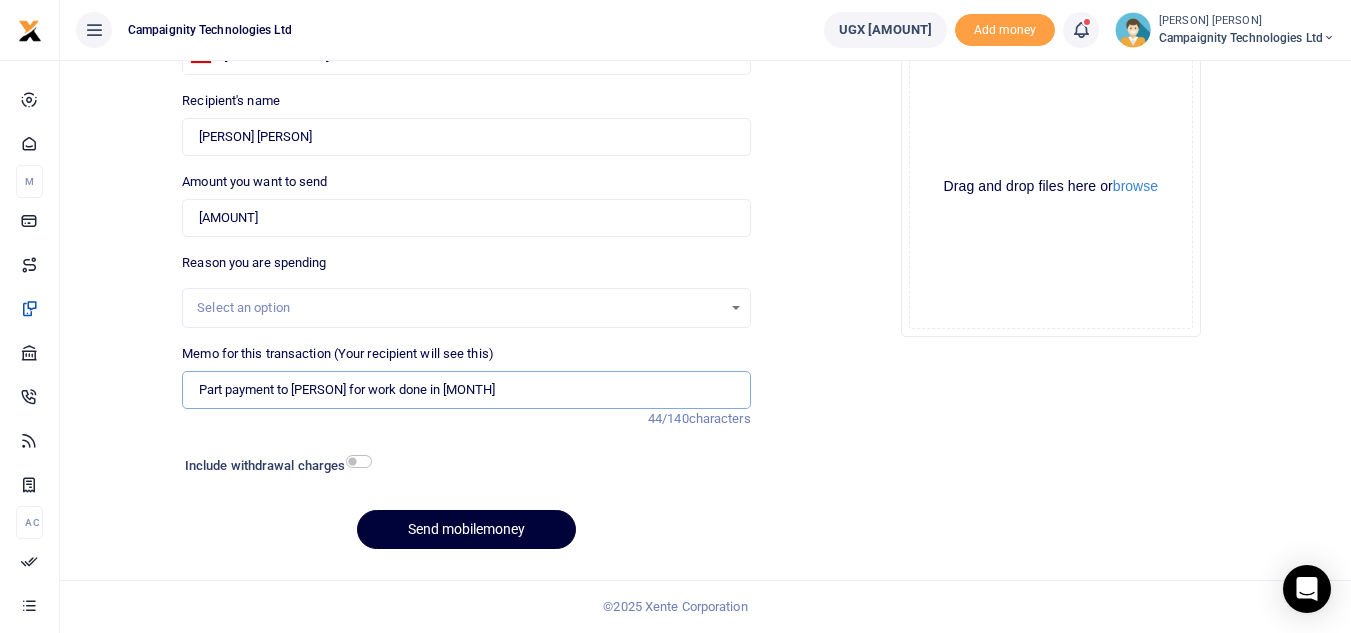 type on "Part payment to sheila for work done in June" 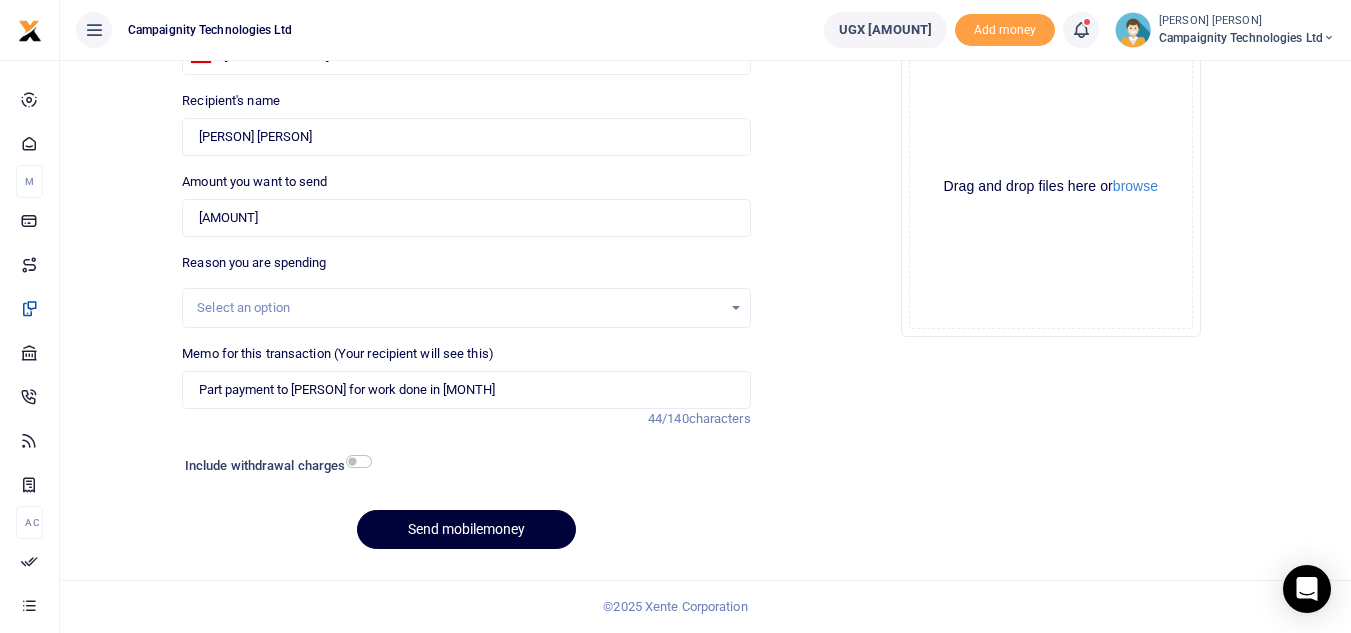 click on "Send mobilemoney" at bounding box center [466, 529] 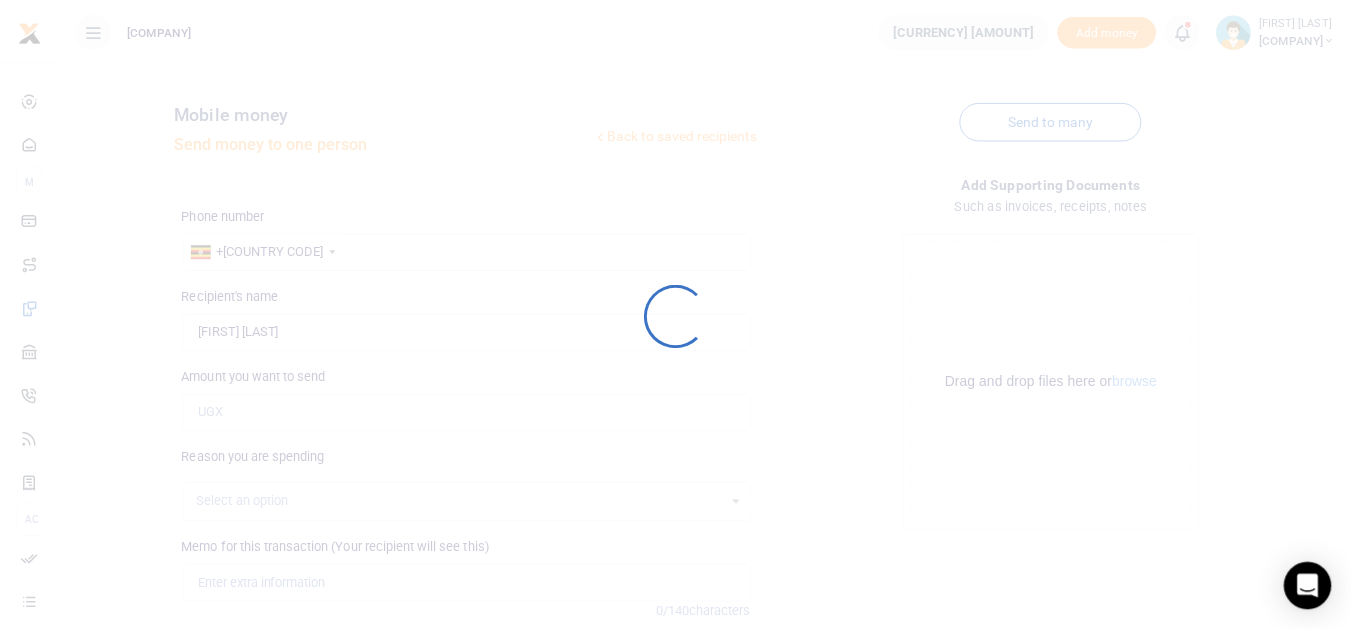 scroll, scrollTop: 196, scrollLeft: 0, axis: vertical 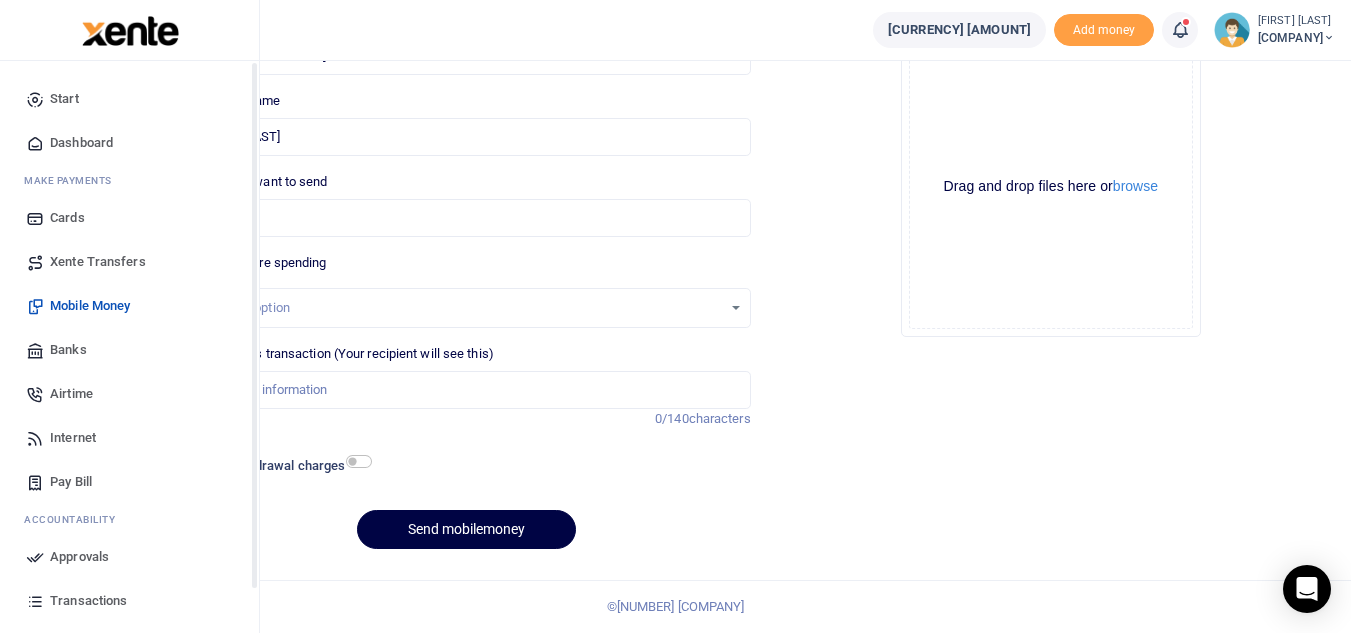 click on "Approvals" at bounding box center (79, 557) 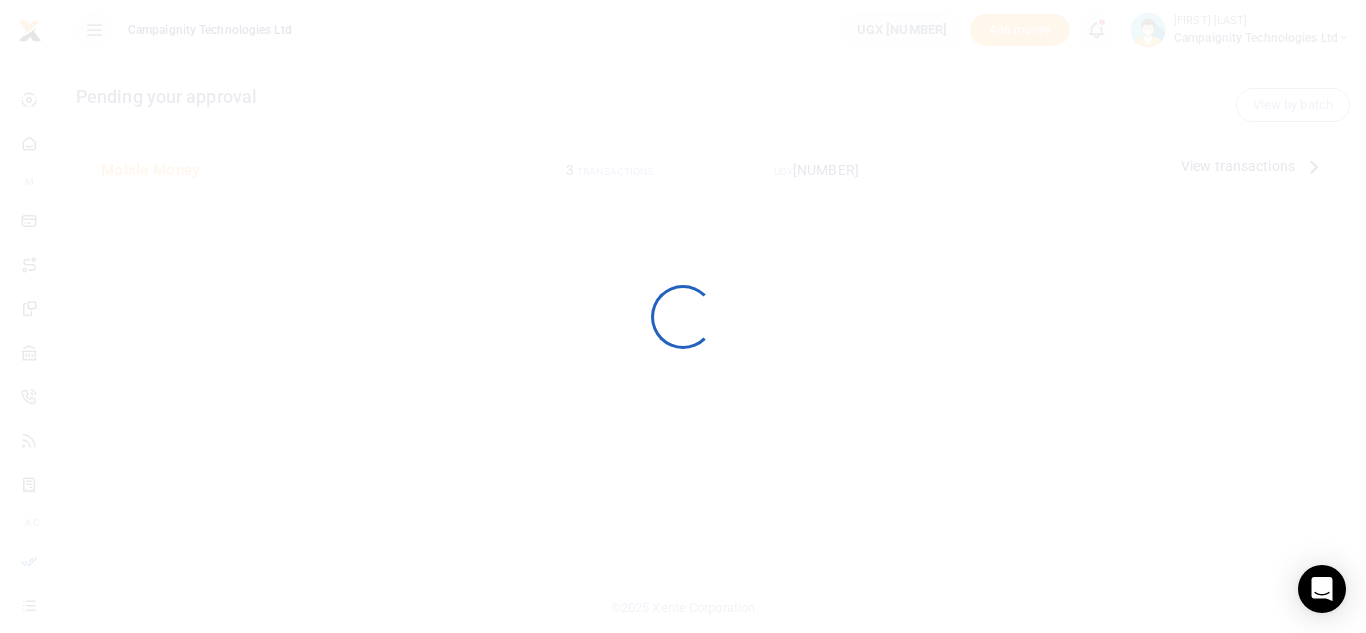 scroll, scrollTop: 0, scrollLeft: 0, axis: both 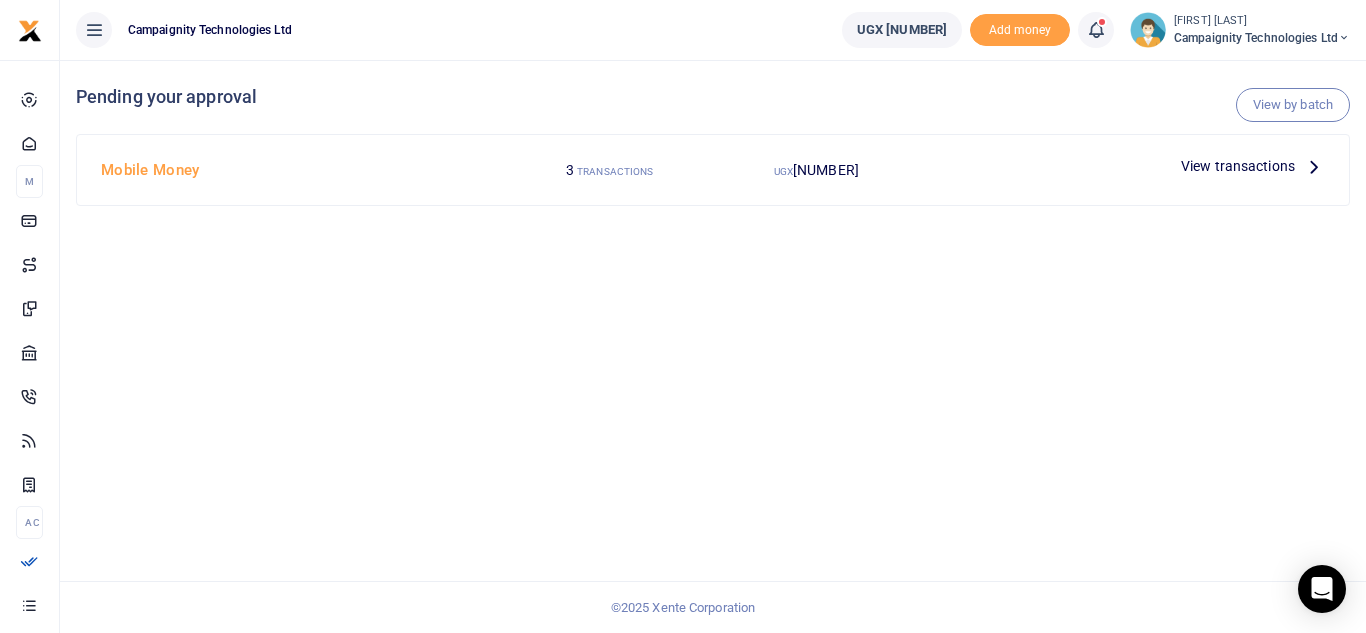 click on "View transactions" at bounding box center (1238, 166) 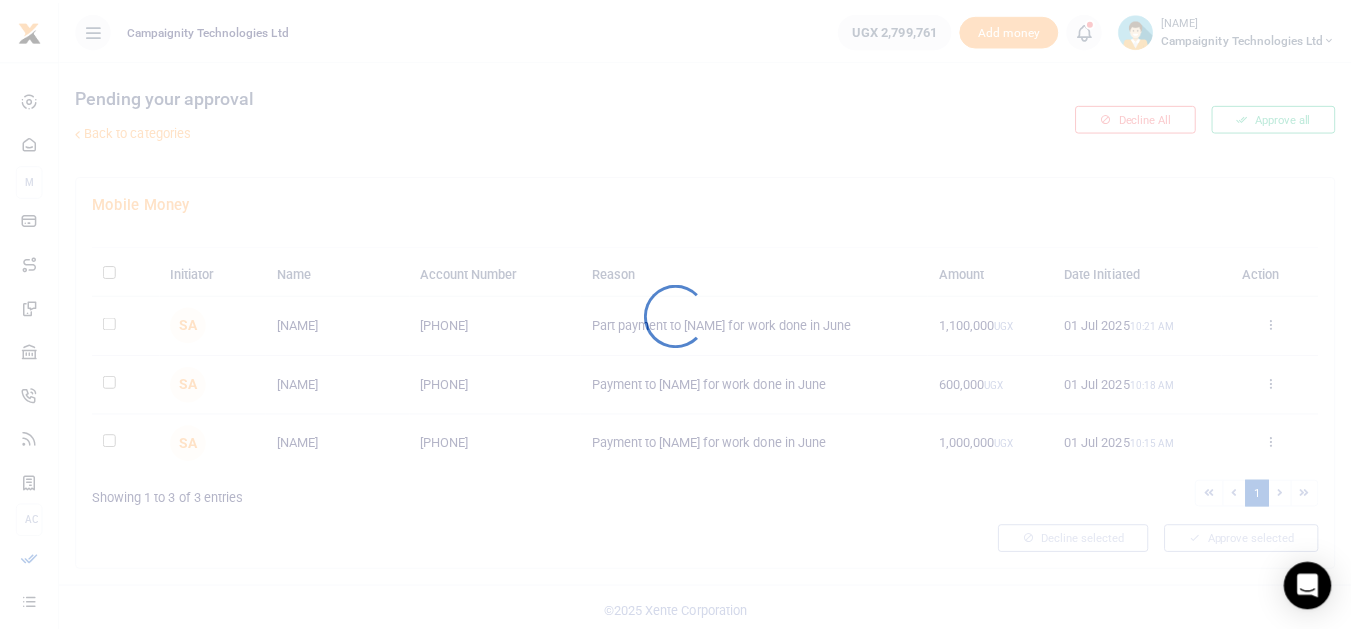 scroll, scrollTop: 0, scrollLeft: 0, axis: both 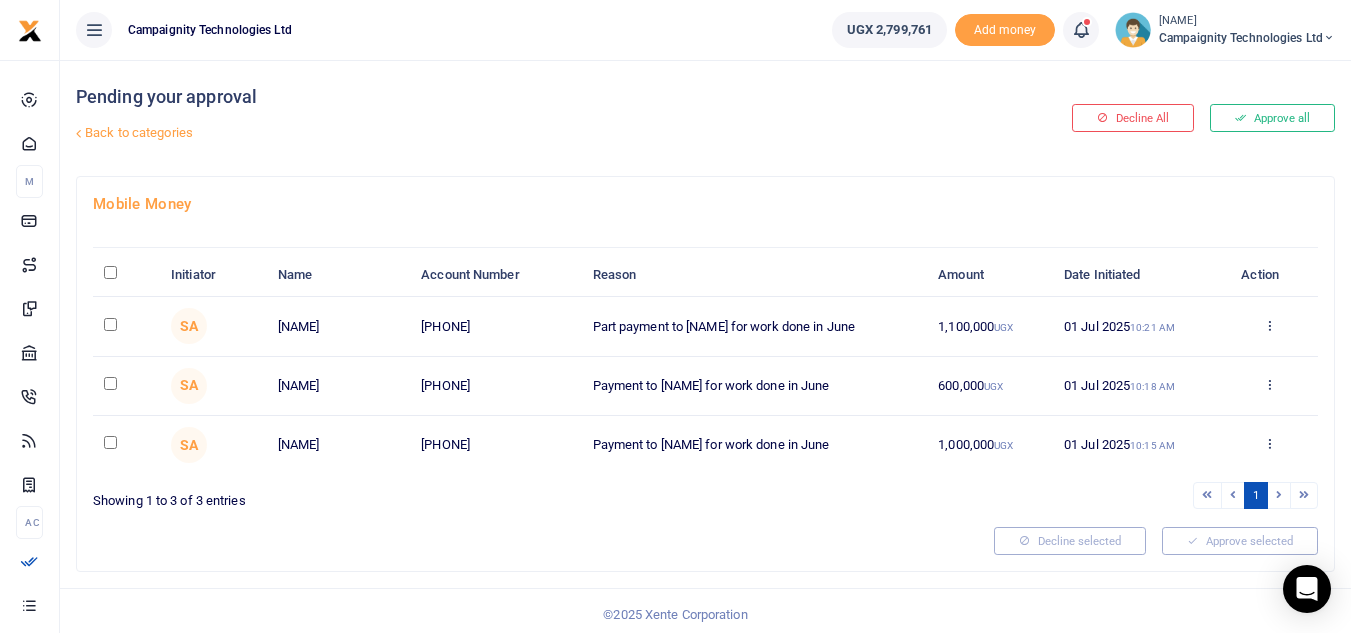 click on "Approve all" at bounding box center [1272, 118] 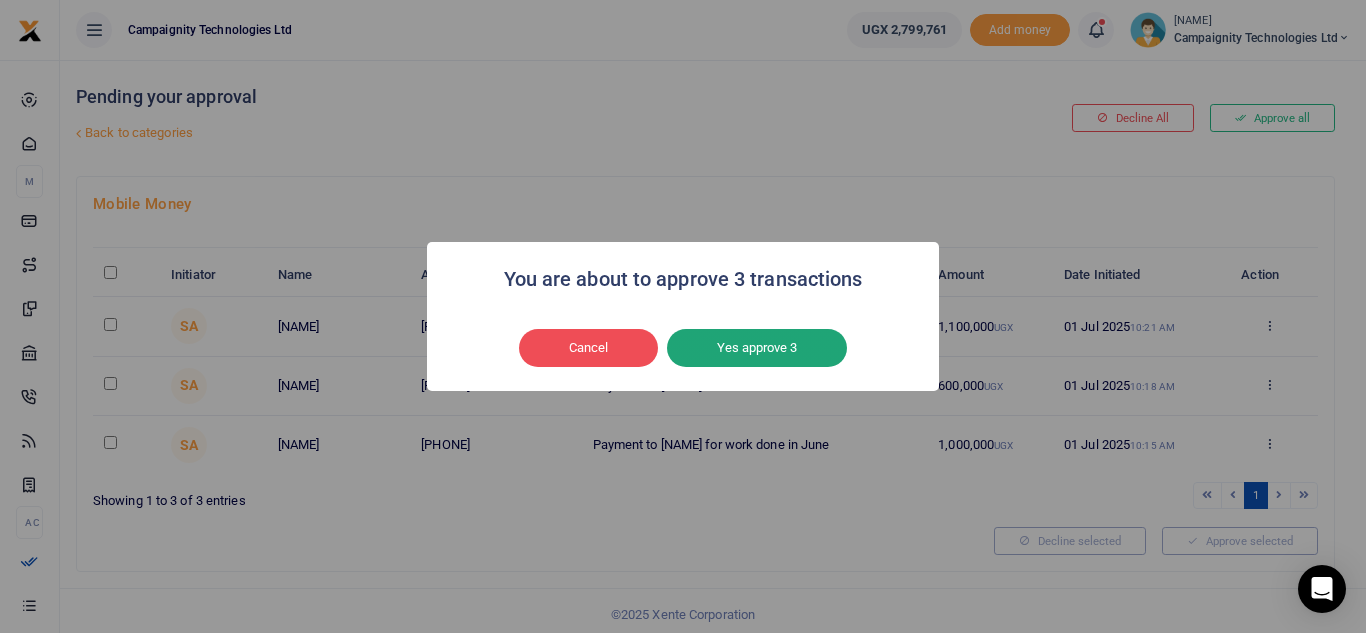 click on "Yes approve 3" at bounding box center [757, 348] 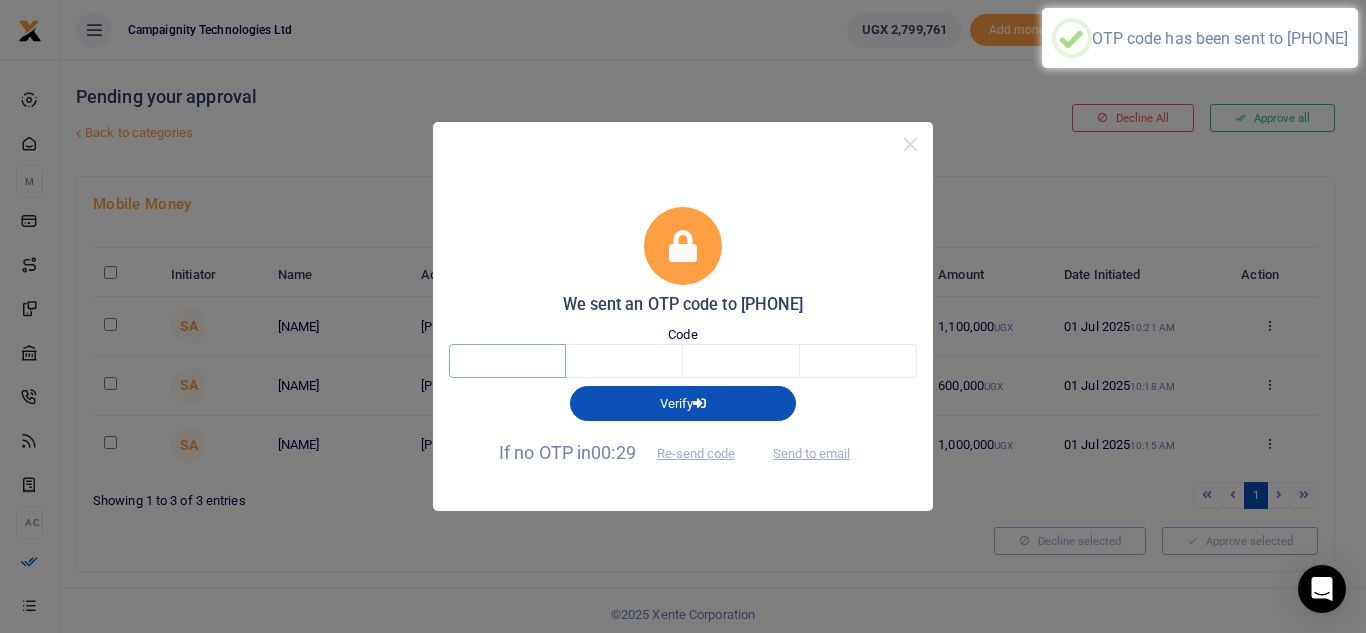 click at bounding box center [507, 361] 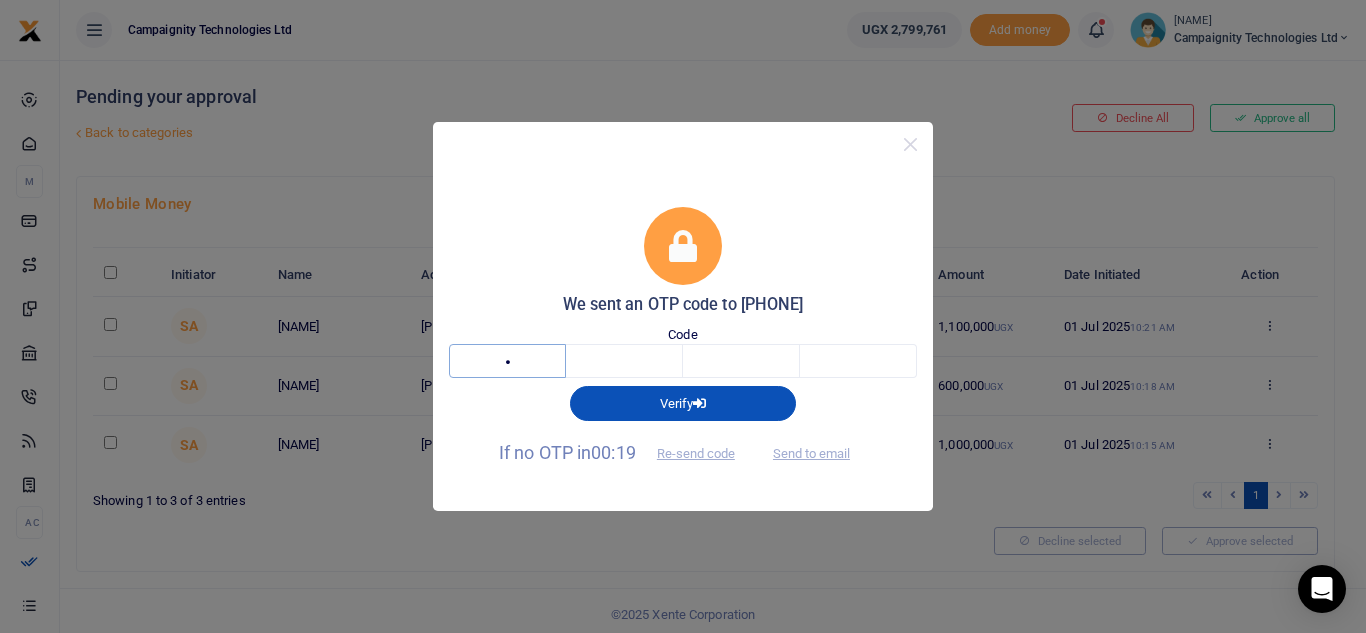 type on "9" 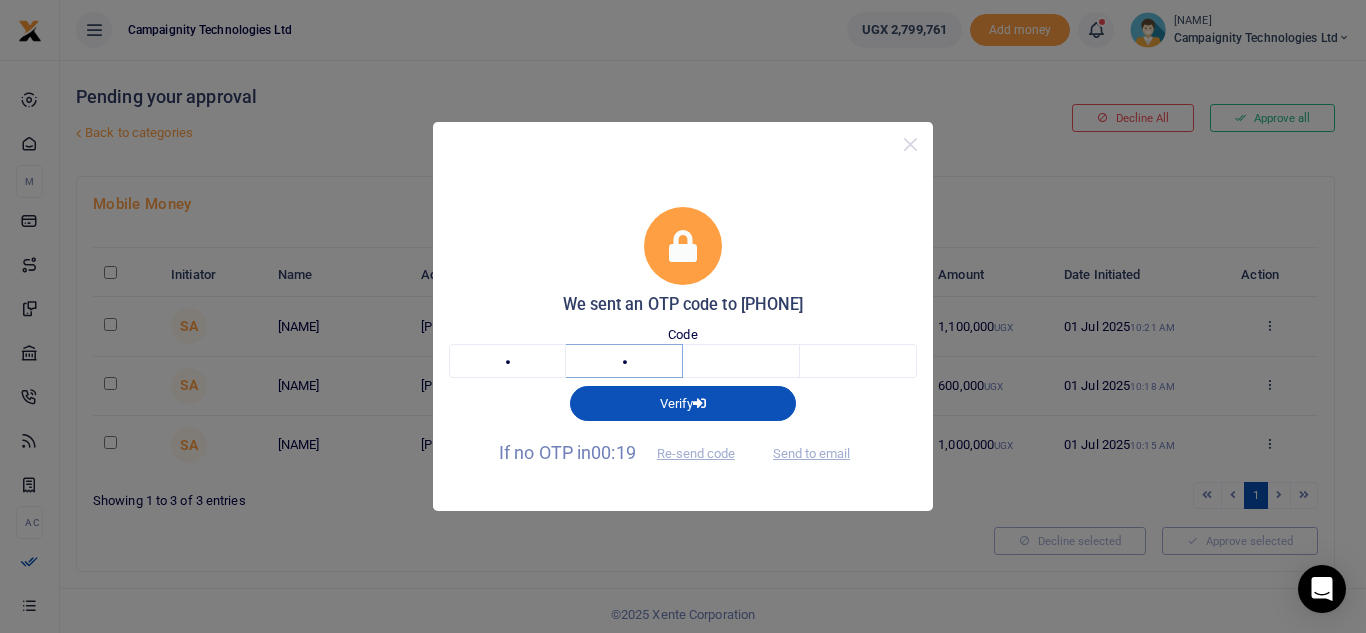 type on "1" 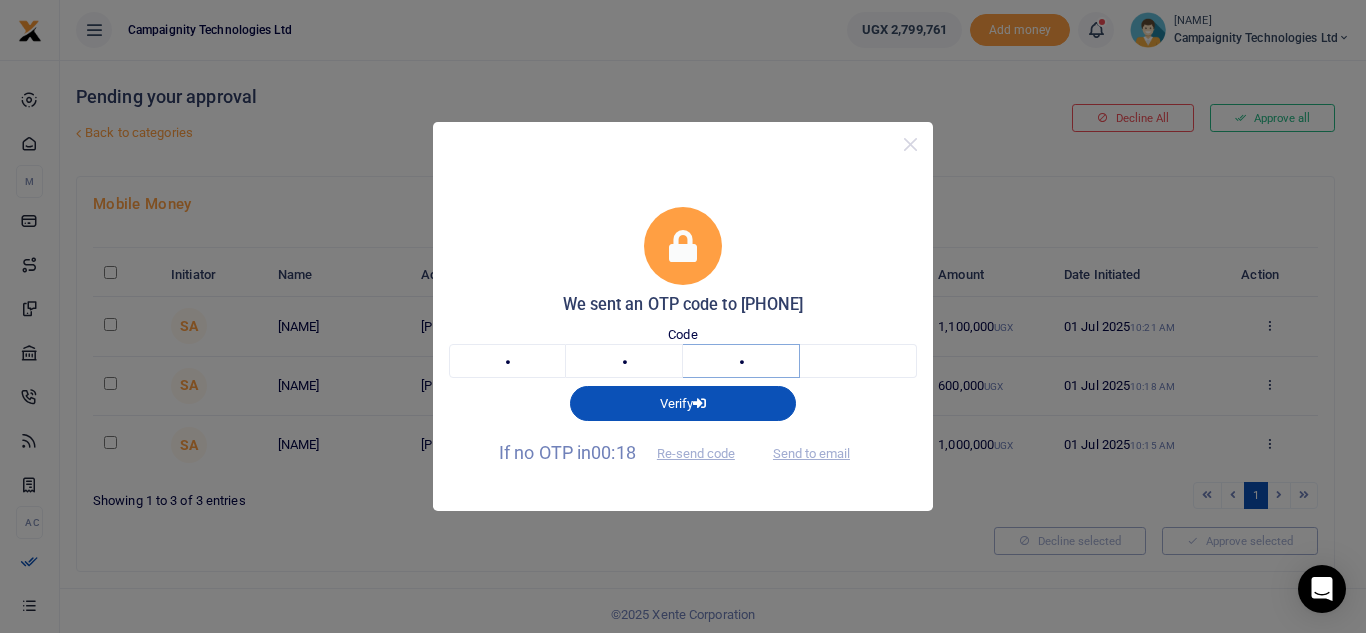 type on "8" 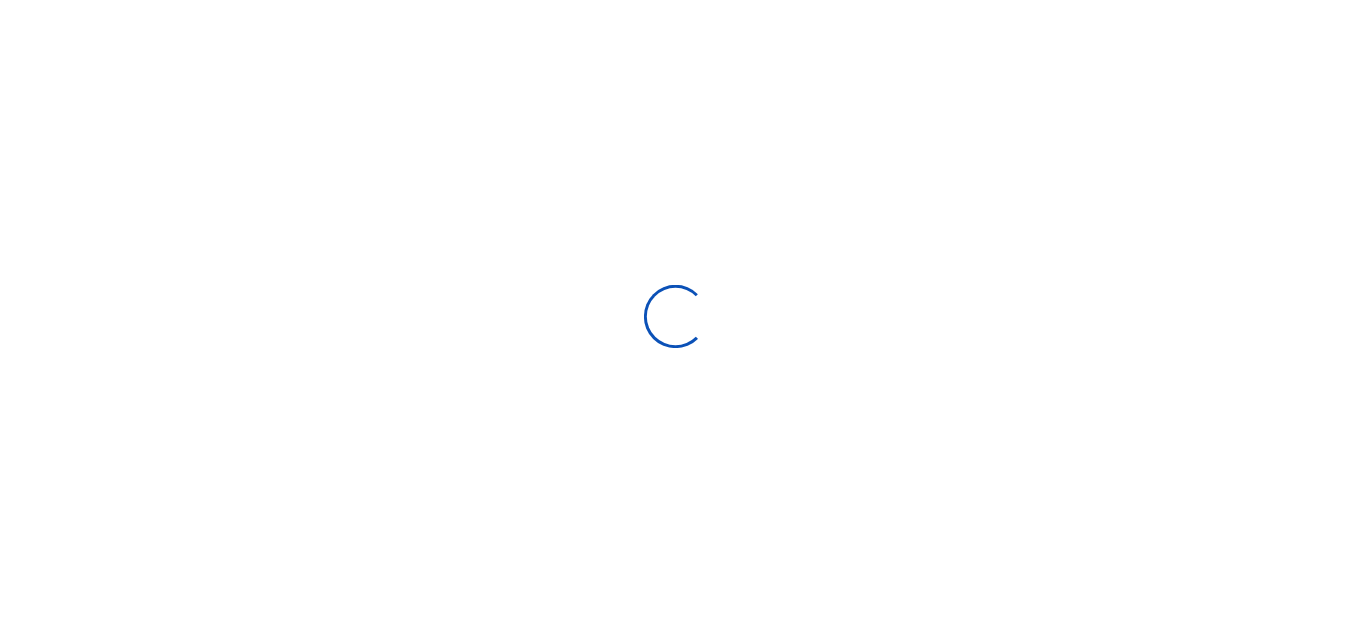 scroll, scrollTop: 0, scrollLeft: 0, axis: both 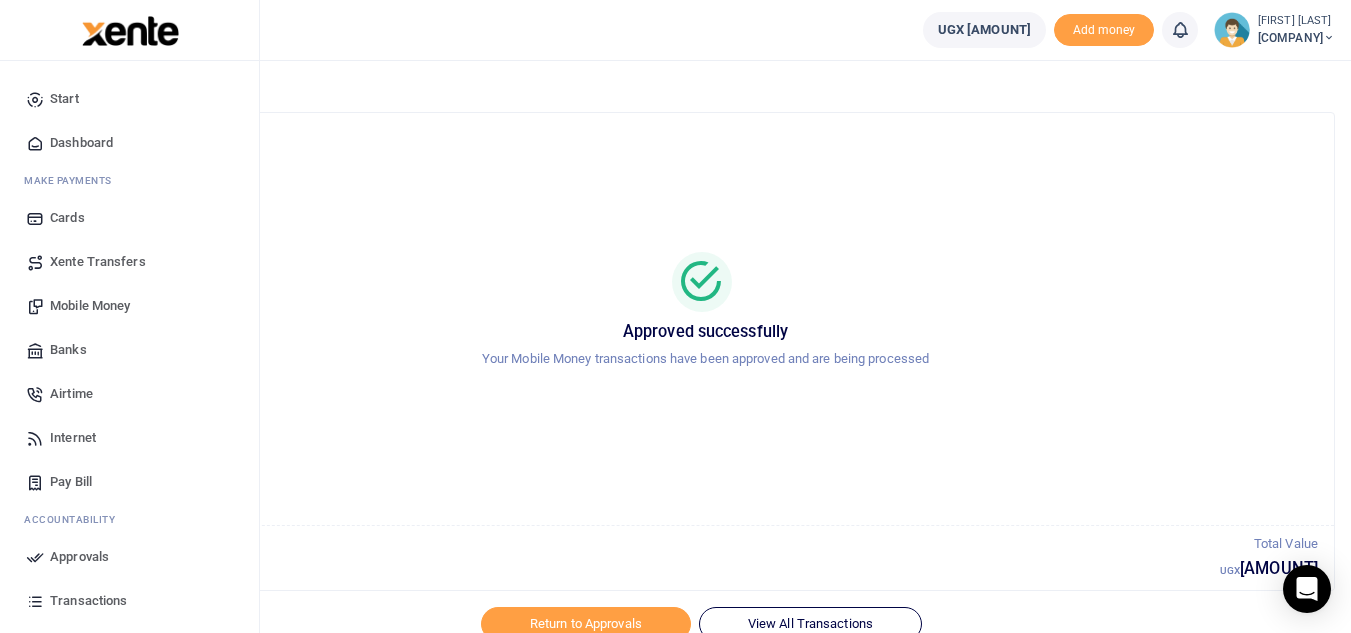 click on "Approvals" at bounding box center (79, 557) 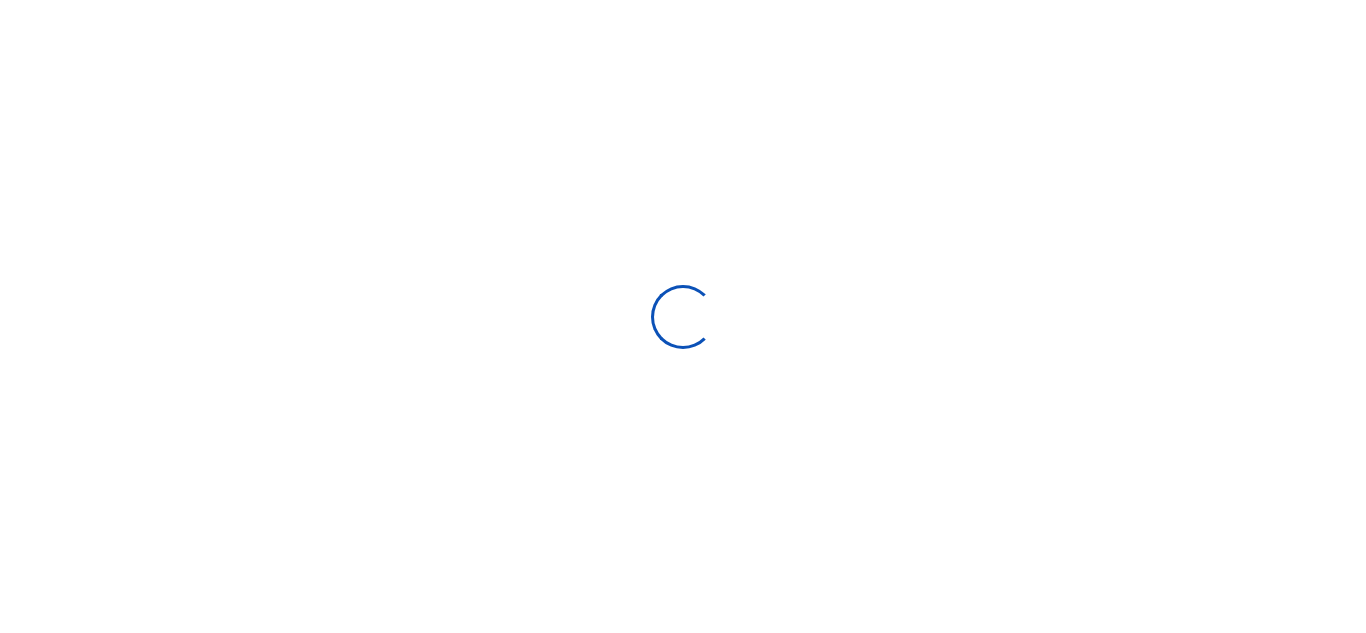 scroll, scrollTop: 0, scrollLeft: 0, axis: both 